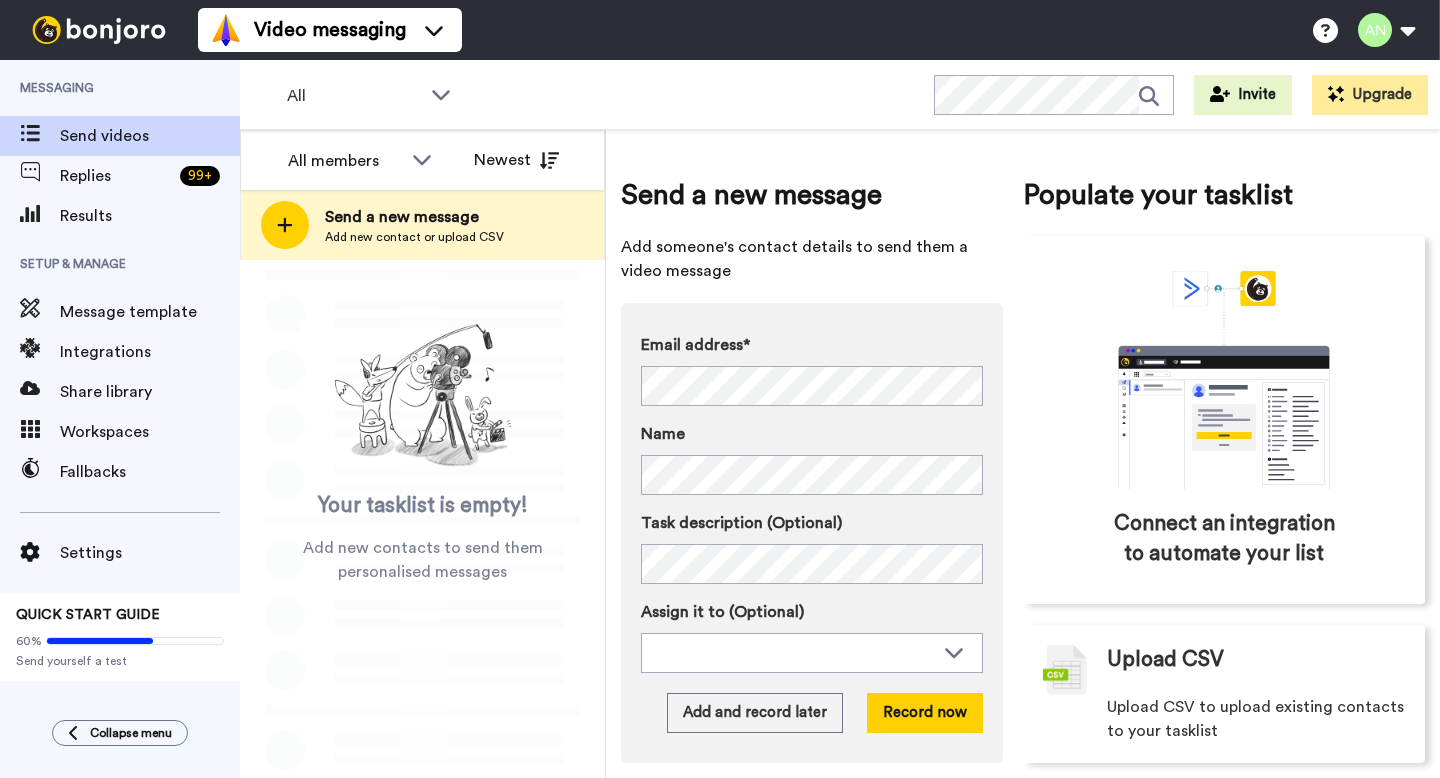 scroll, scrollTop: 0, scrollLeft: 0, axis: both 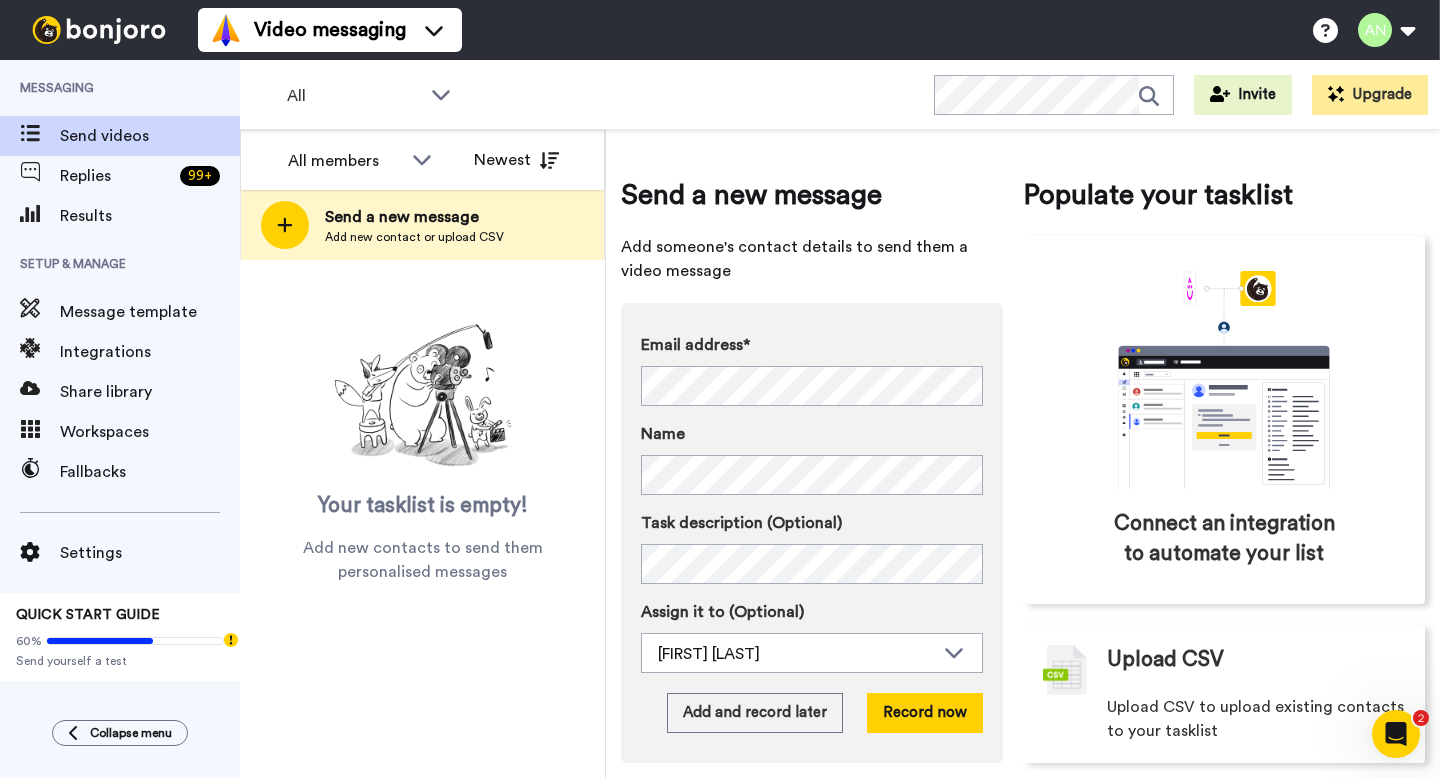 click on "Email address* No search result for ‘ [EMAIL] ’ Name Task description (Optional) Assign it to (Optional) [FIRST] [LAST] [FIRST] [LAST] [FIRST] [LAST] Add and record later Record now" at bounding box center [812, 533] 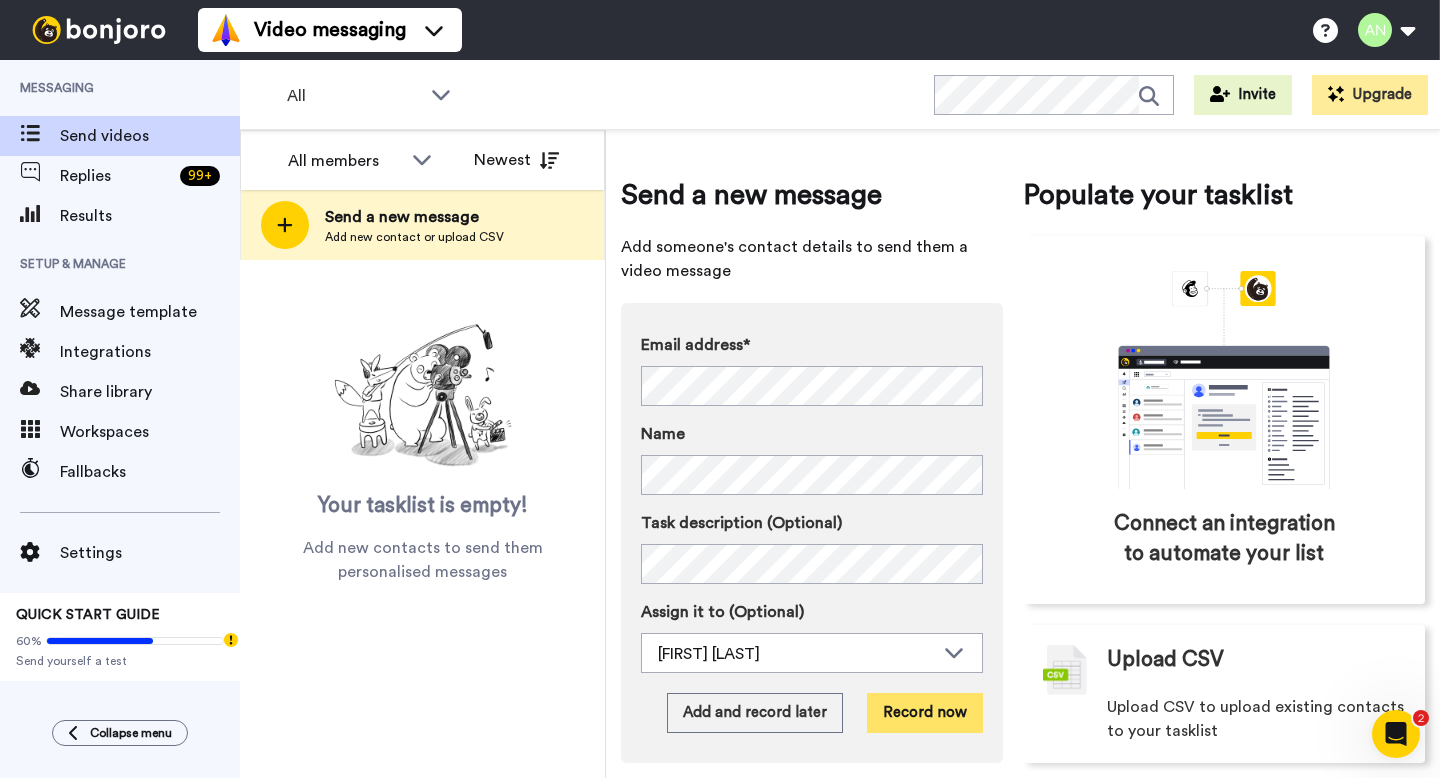 click on "Record now" at bounding box center (925, 713) 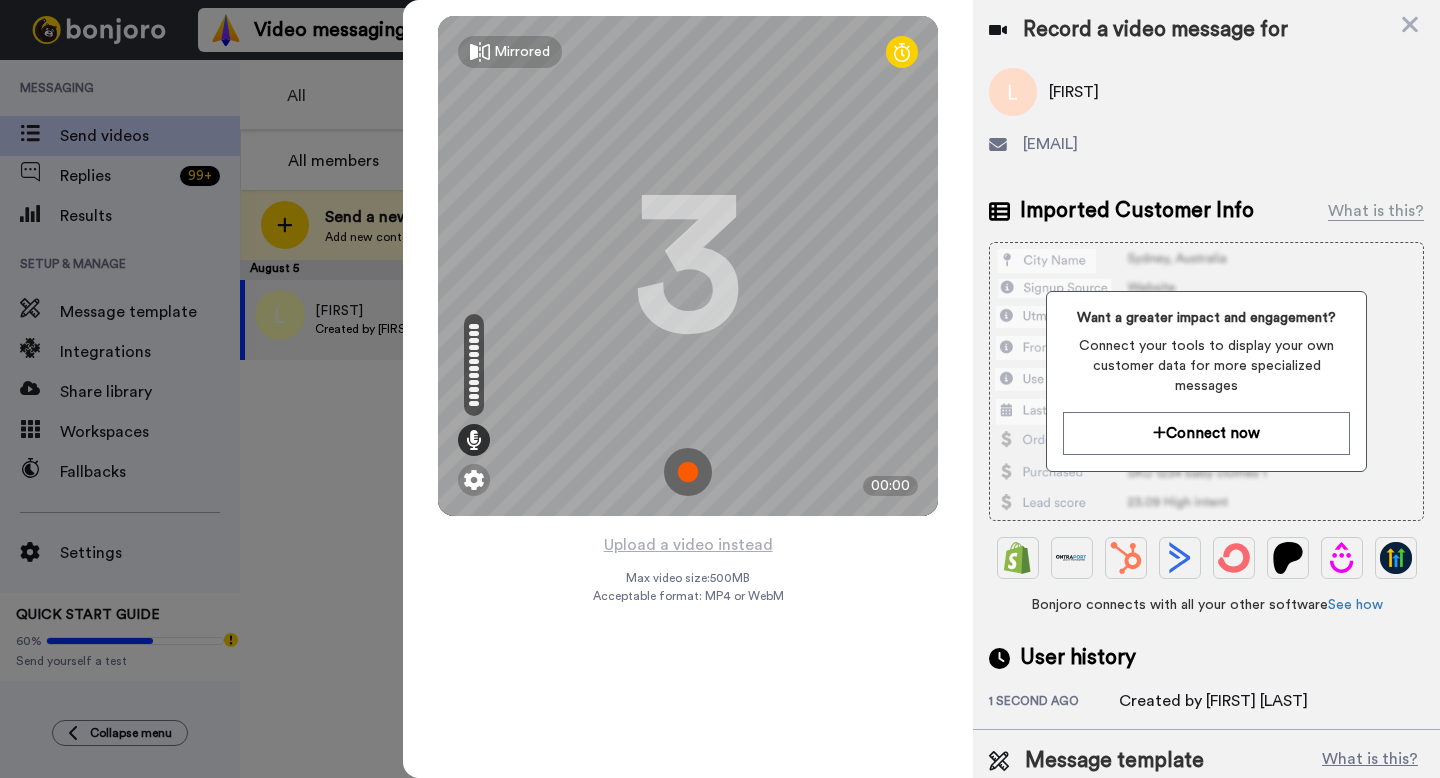 click at bounding box center (688, 472) 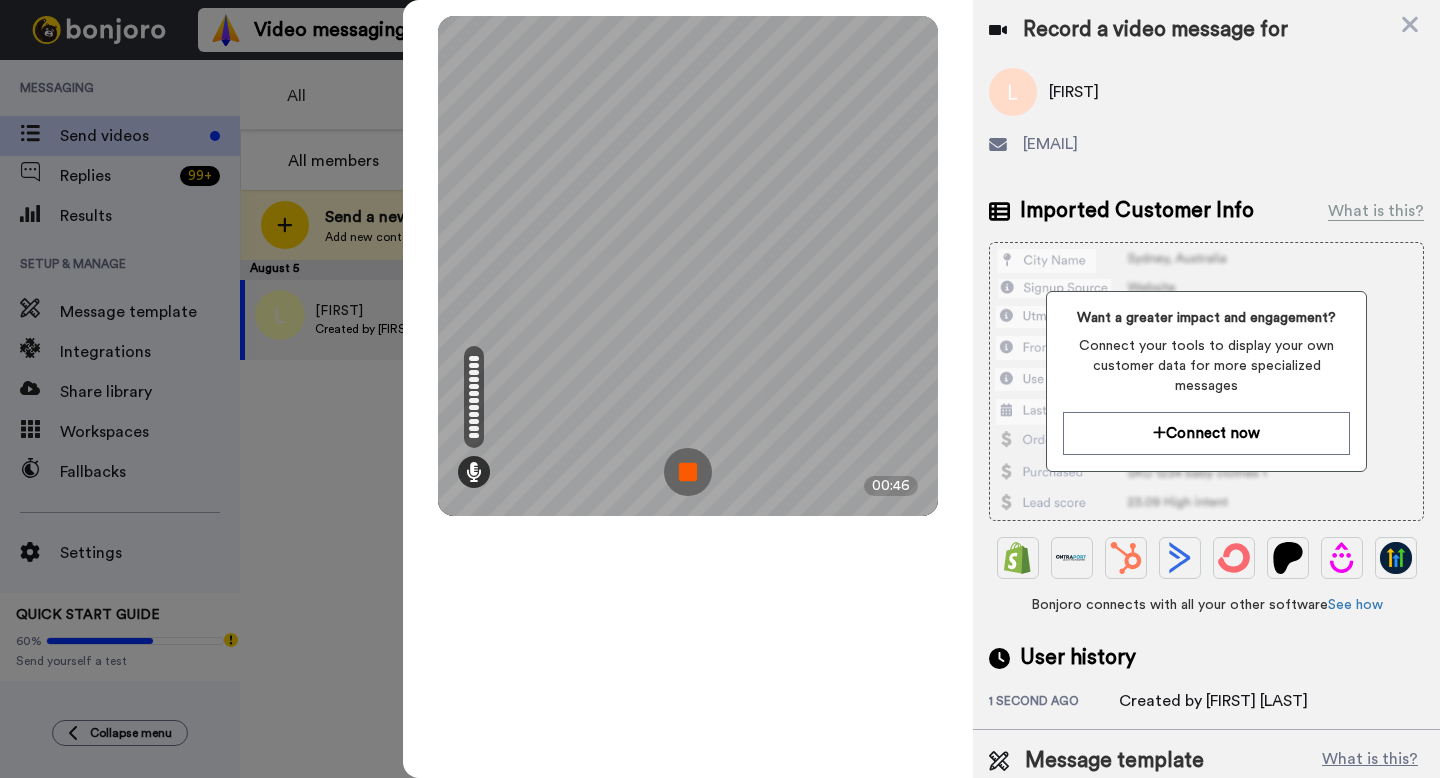 click at bounding box center (688, 472) 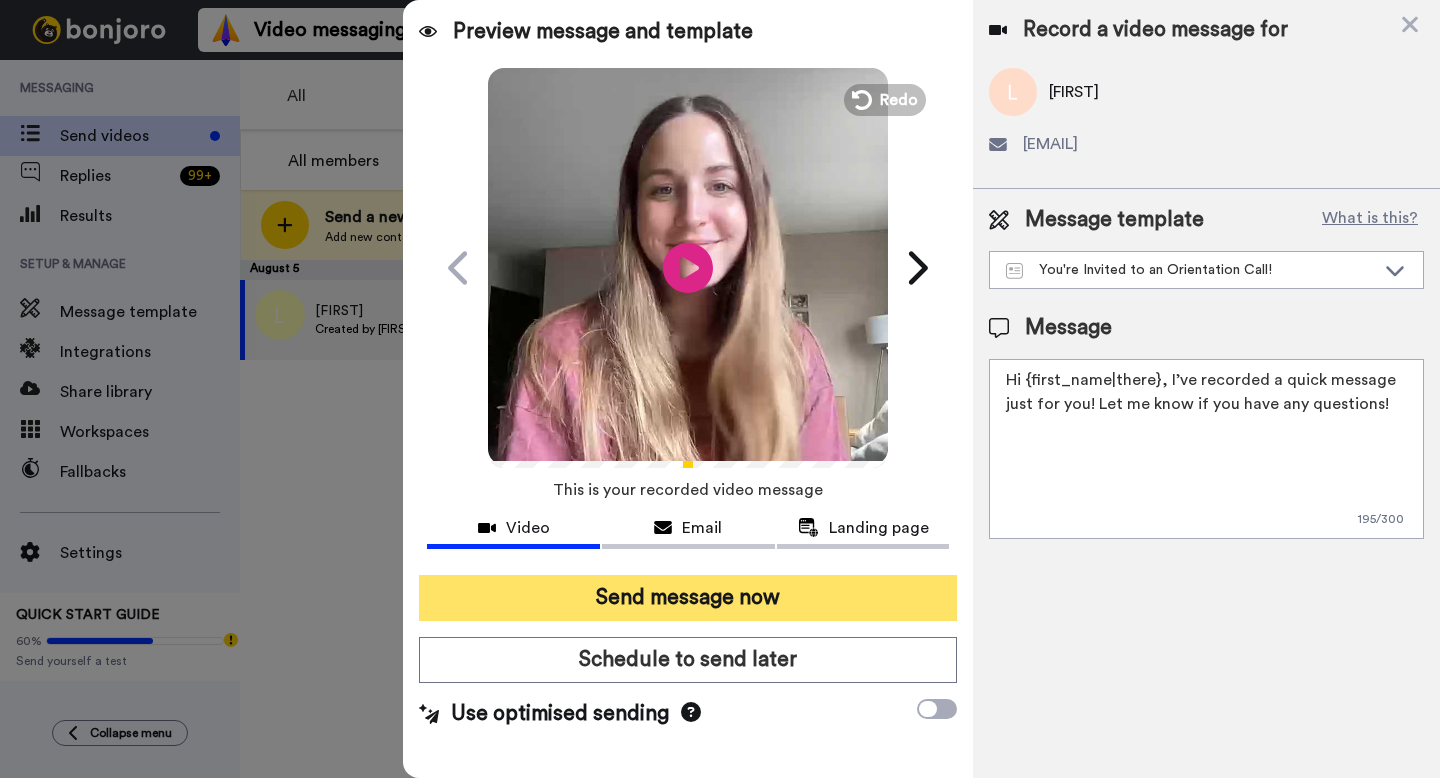 click on "Send message now" at bounding box center (688, 598) 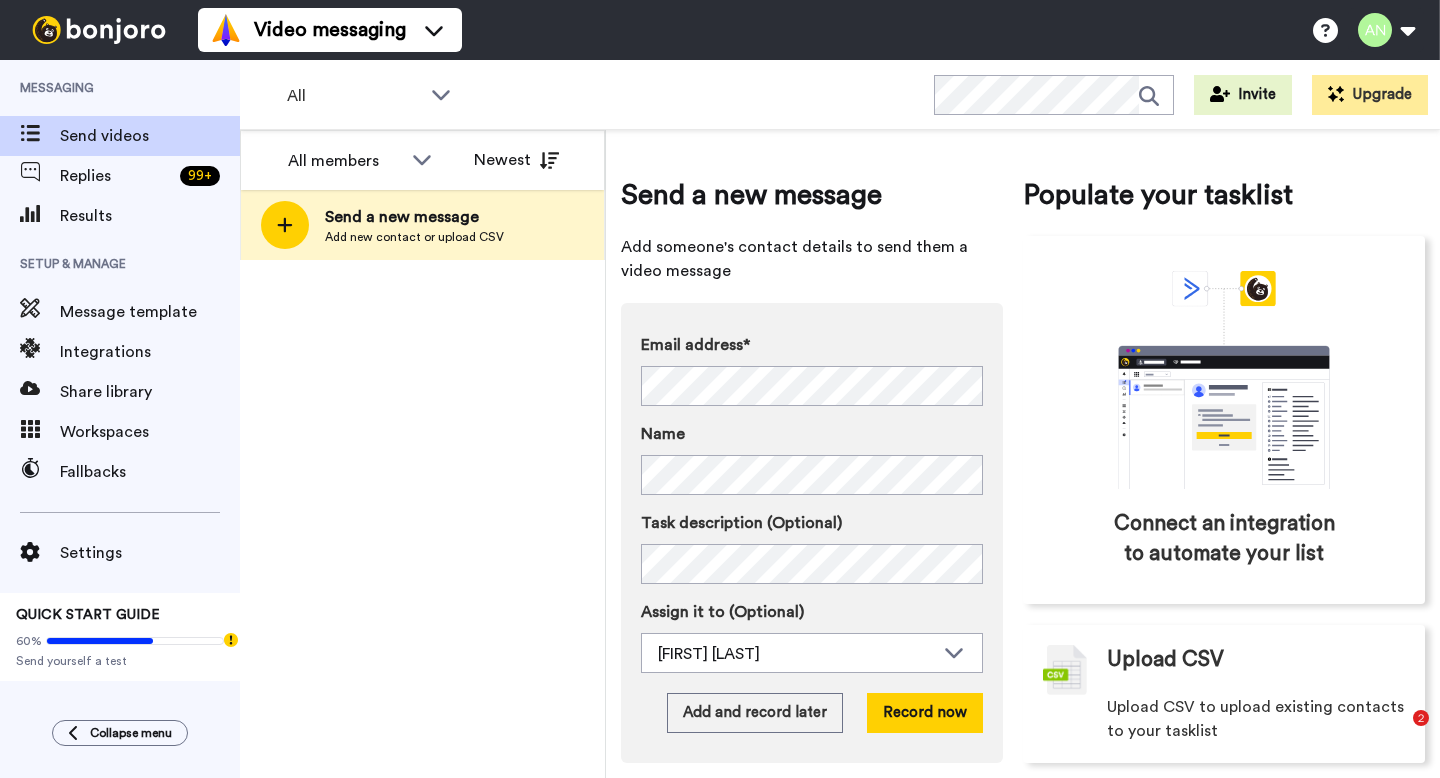 scroll, scrollTop: 0, scrollLeft: 0, axis: both 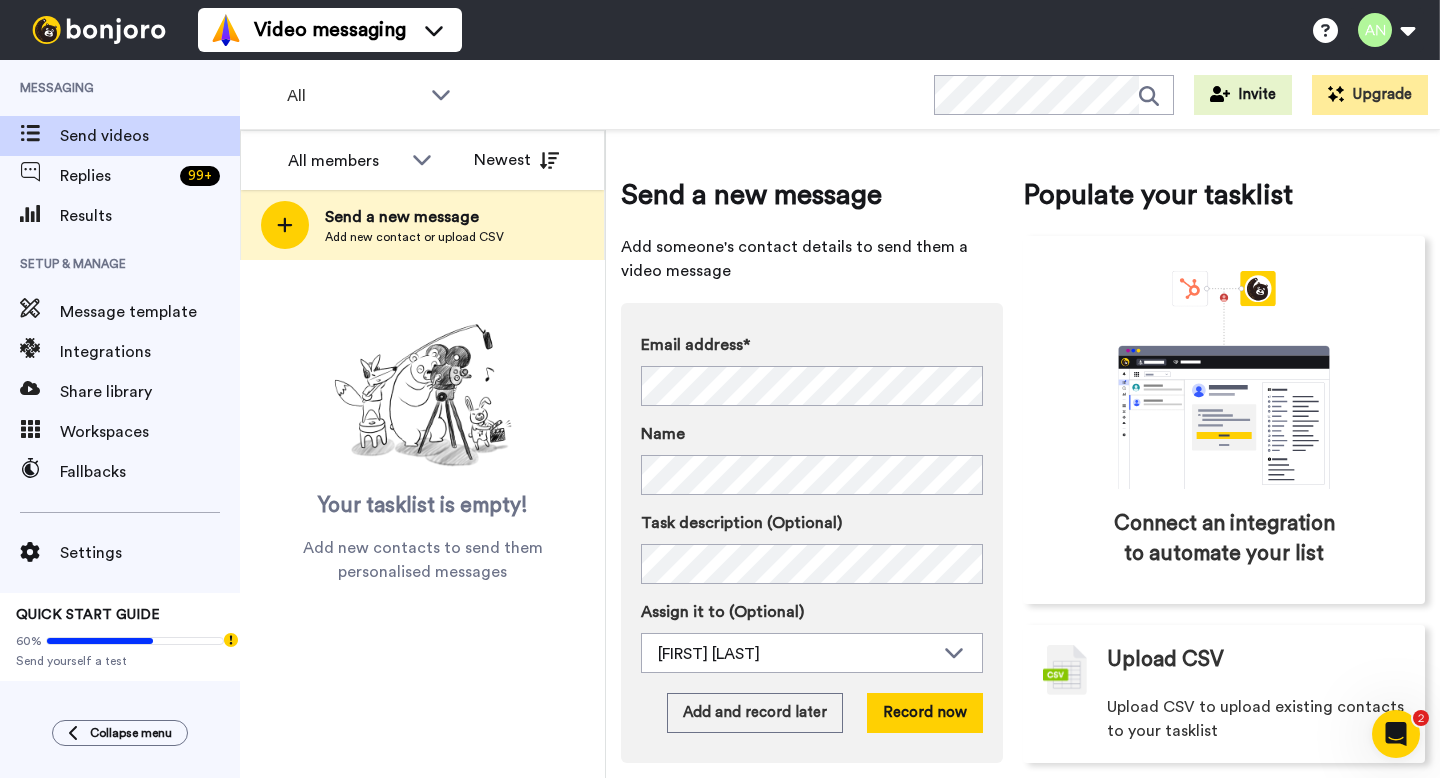 click on "Email address* ‌ ‌ ‌ ‌ ‌ ‌ ‌ ‌ ‌ ‌ ‌ ‌ ‌ ‌ ‌ Name Task description (Optional) Assign it to (Optional) Aimee Nelson Natalie Hoffman Aimee Nelson Add and record later Record now" at bounding box center (812, 533) 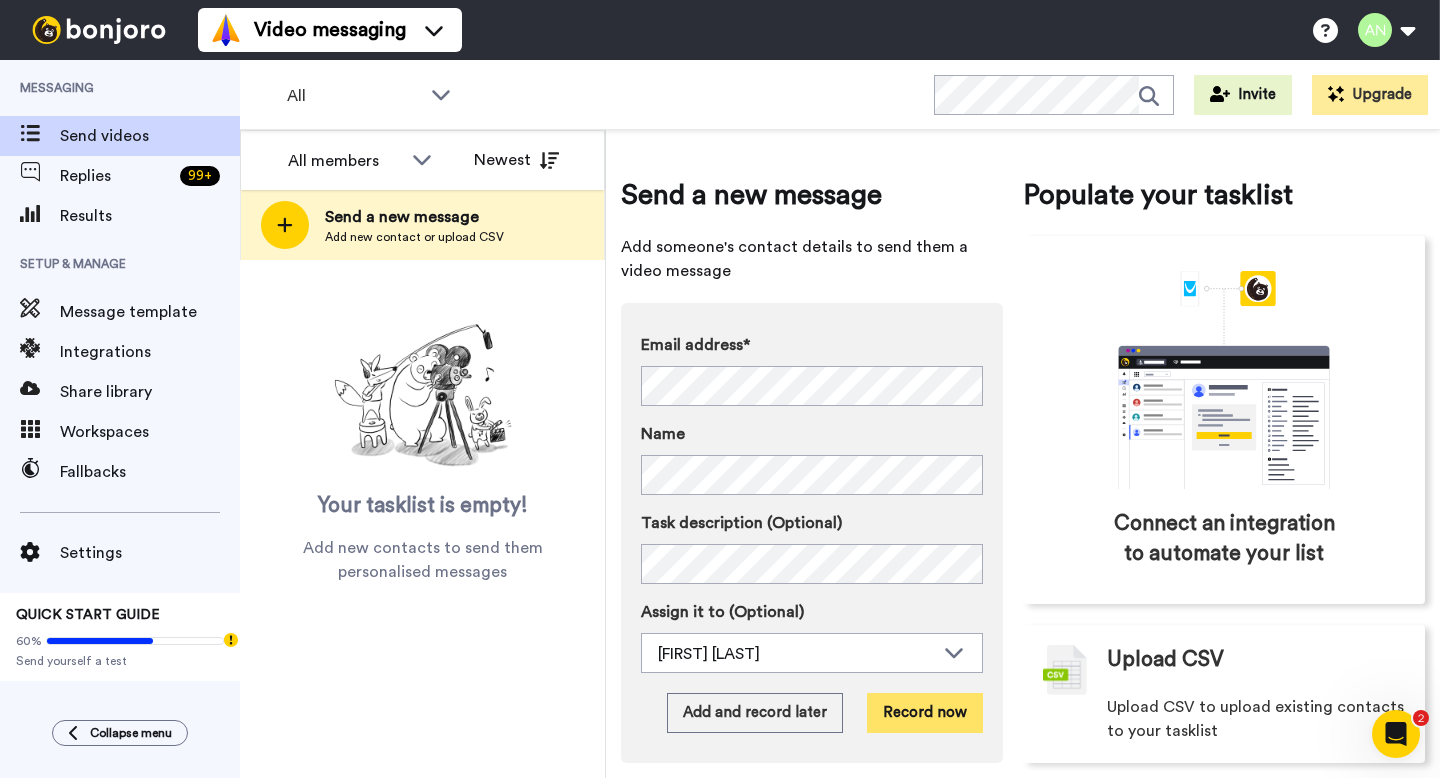 click on "Record now" at bounding box center [925, 713] 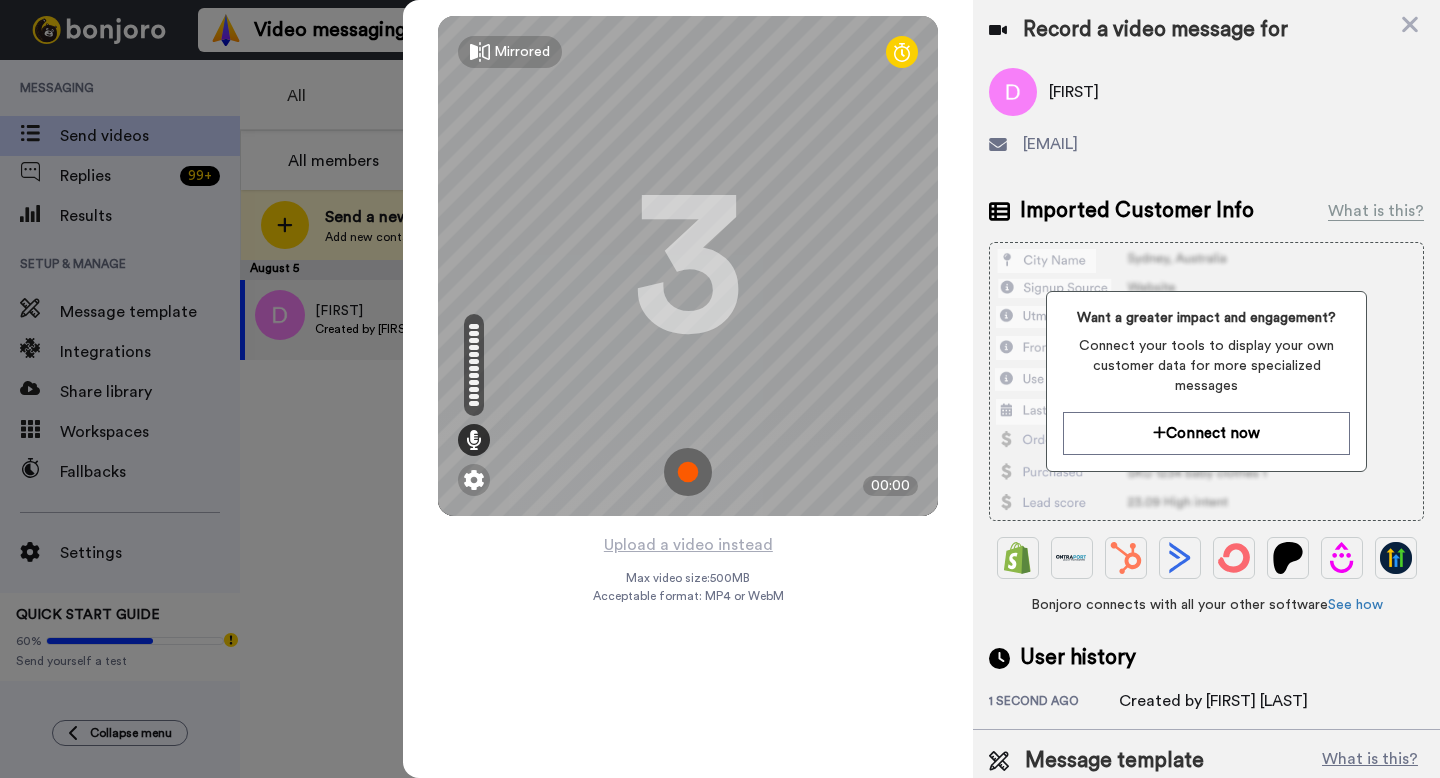 click at bounding box center [688, 472] 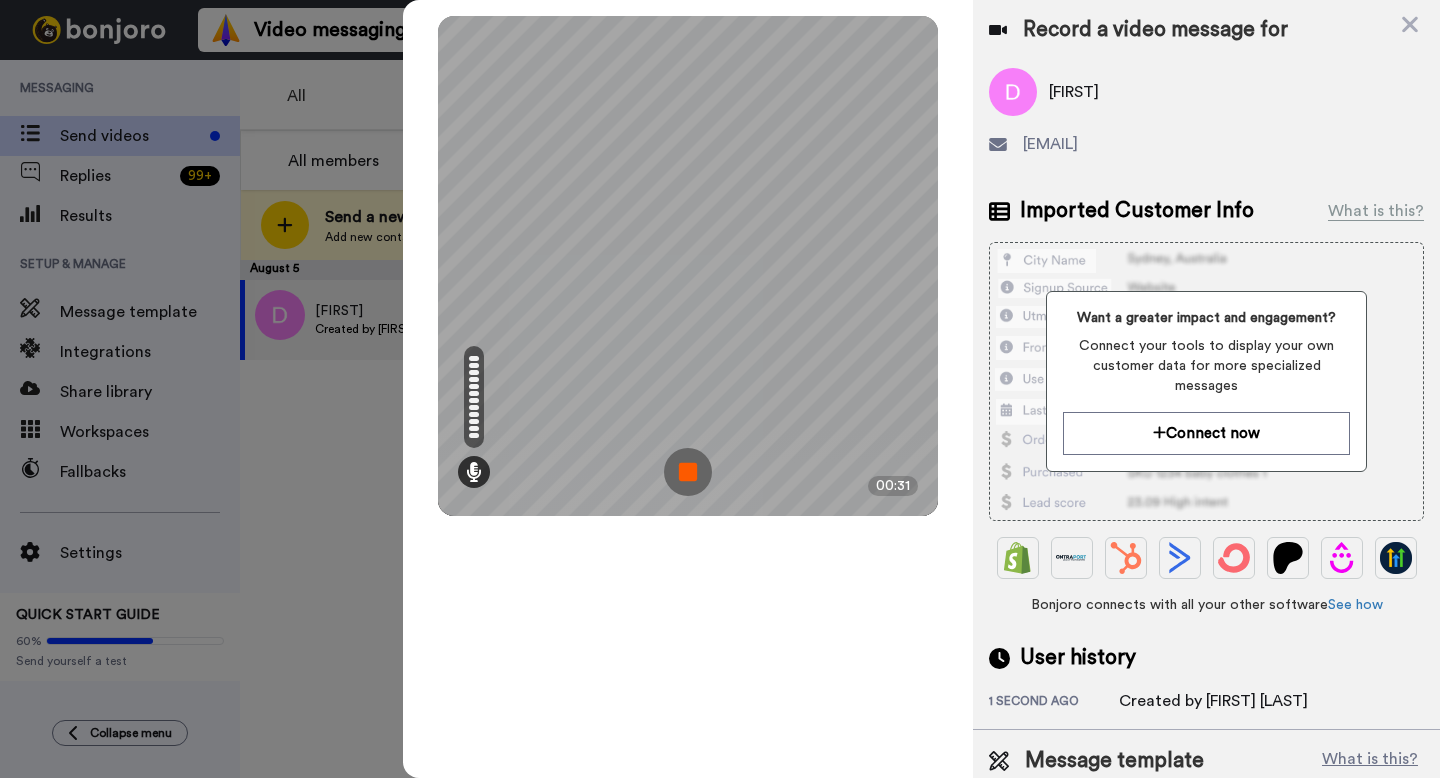 click at bounding box center (688, 472) 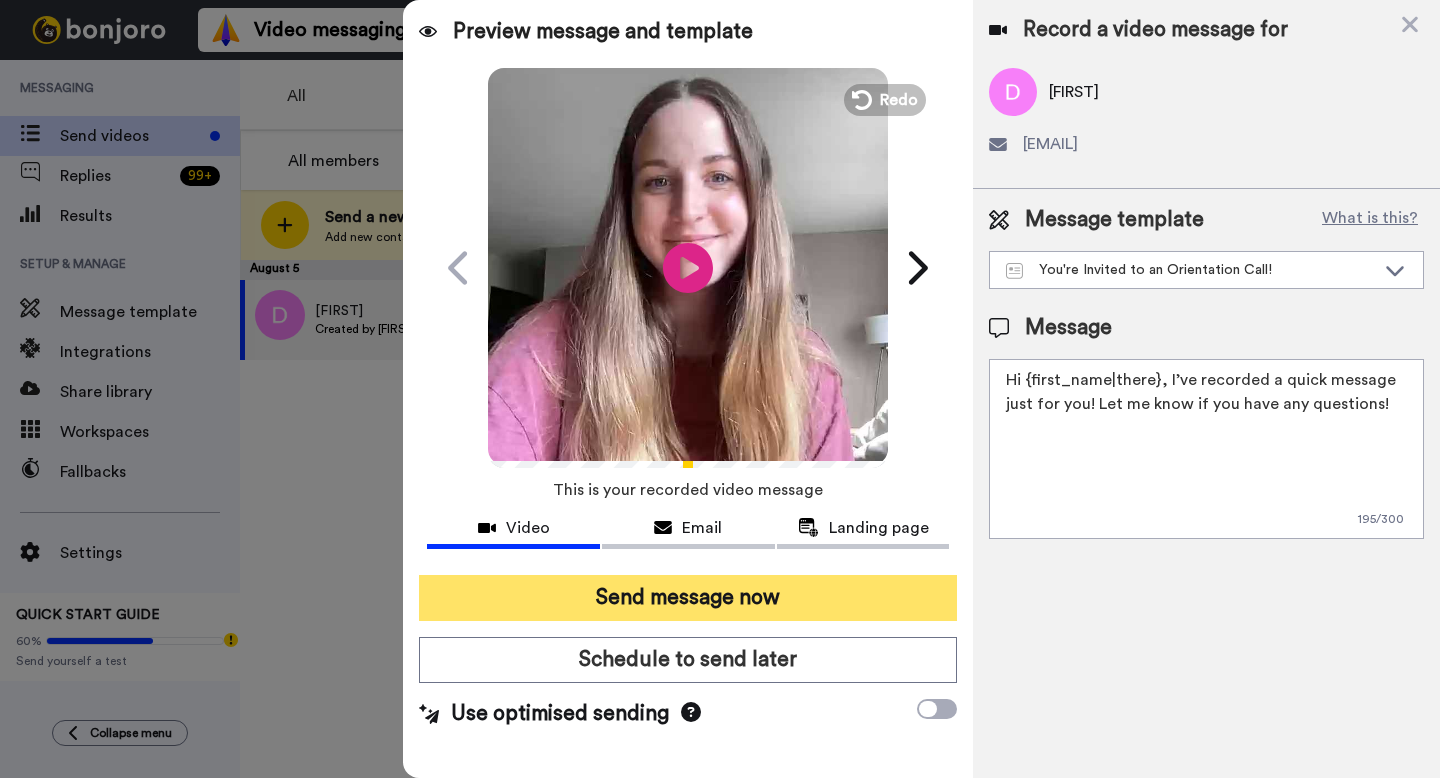 click on "Send message now" at bounding box center (688, 598) 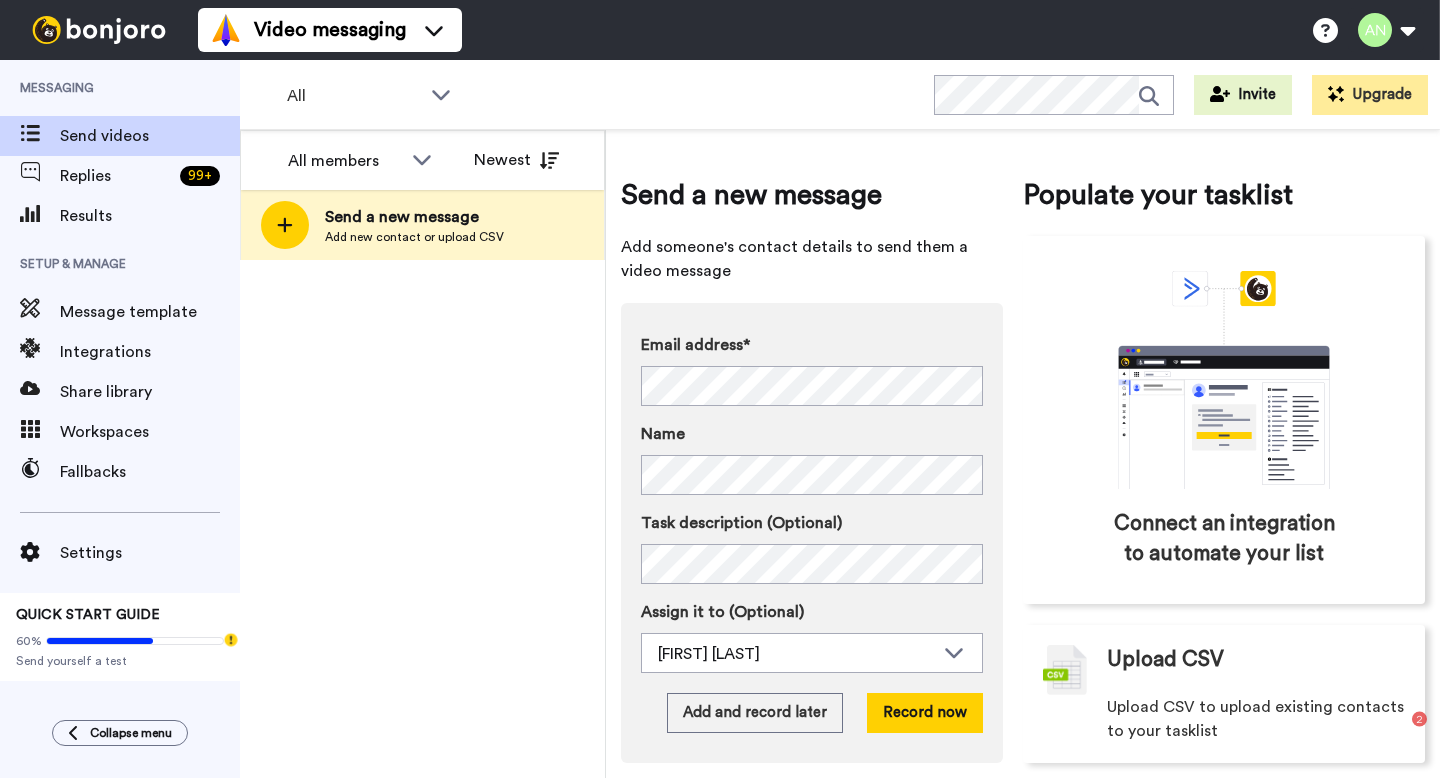 scroll, scrollTop: 0, scrollLeft: 0, axis: both 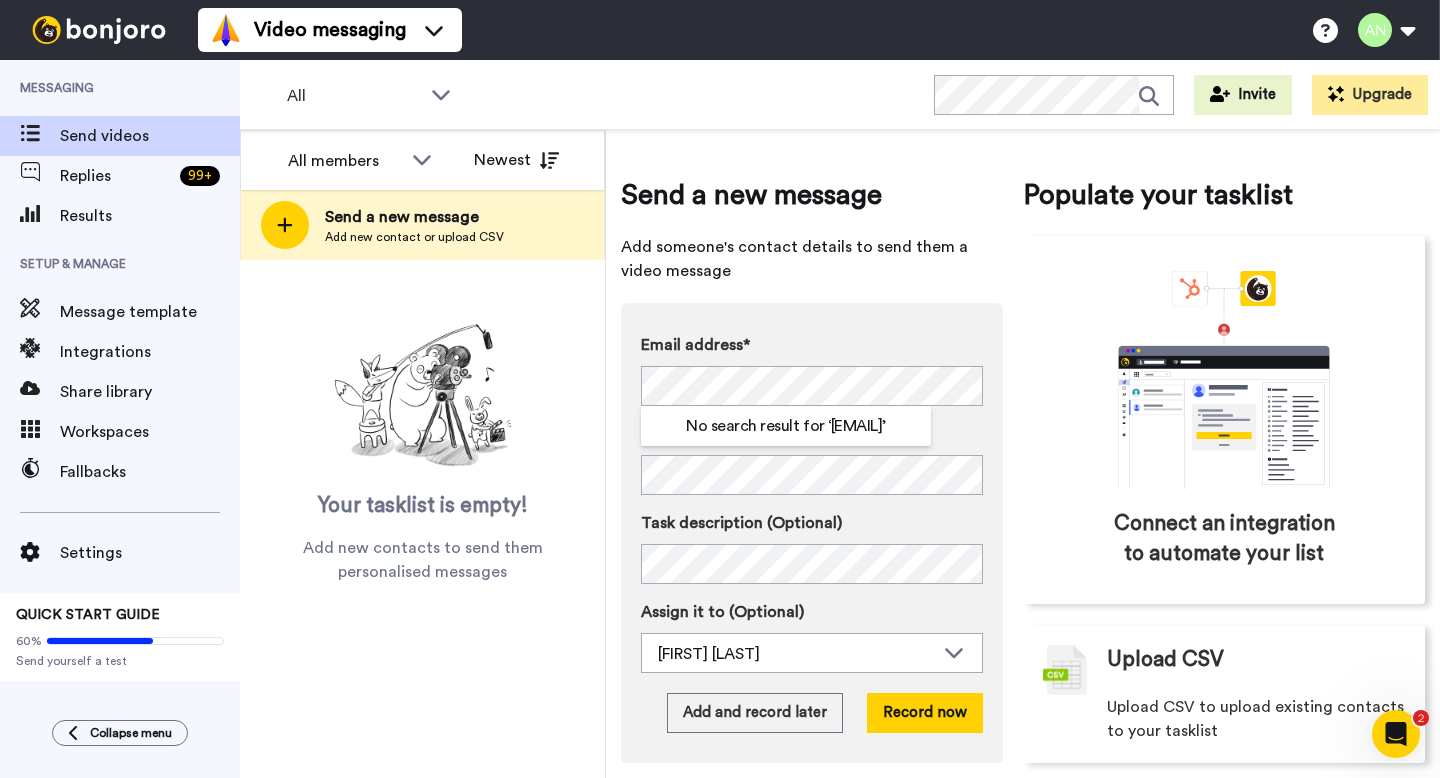 click on "Email address* No search result for ‘ Newbeginnings50230@gmail.com ’ Name Task description (Optional) Assign it to (Optional) Aimee Nelson Natalie Hoffman Aimee Nelson Add and record later Record now" at bounding box center [812, 533] 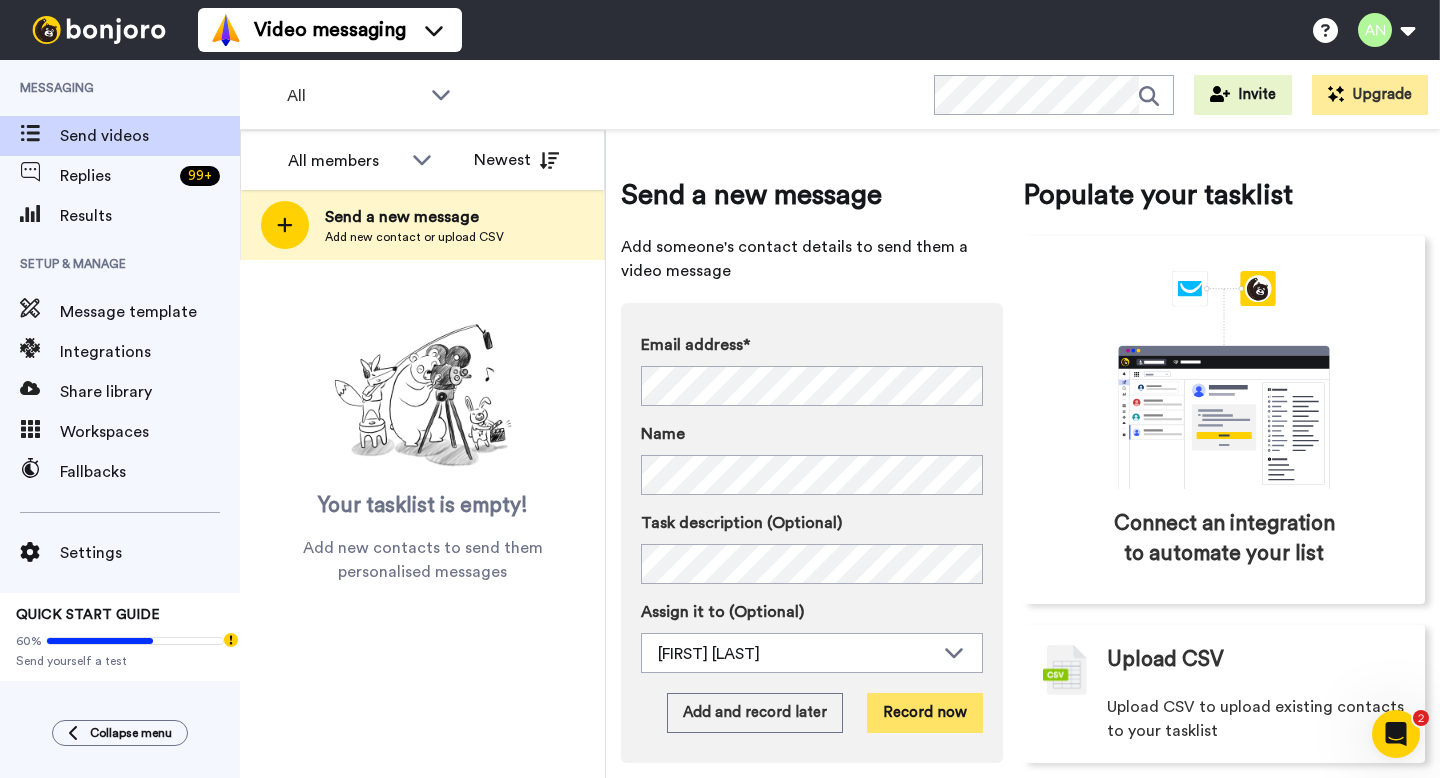 click on "Record now" at bounding box center [925, 713] 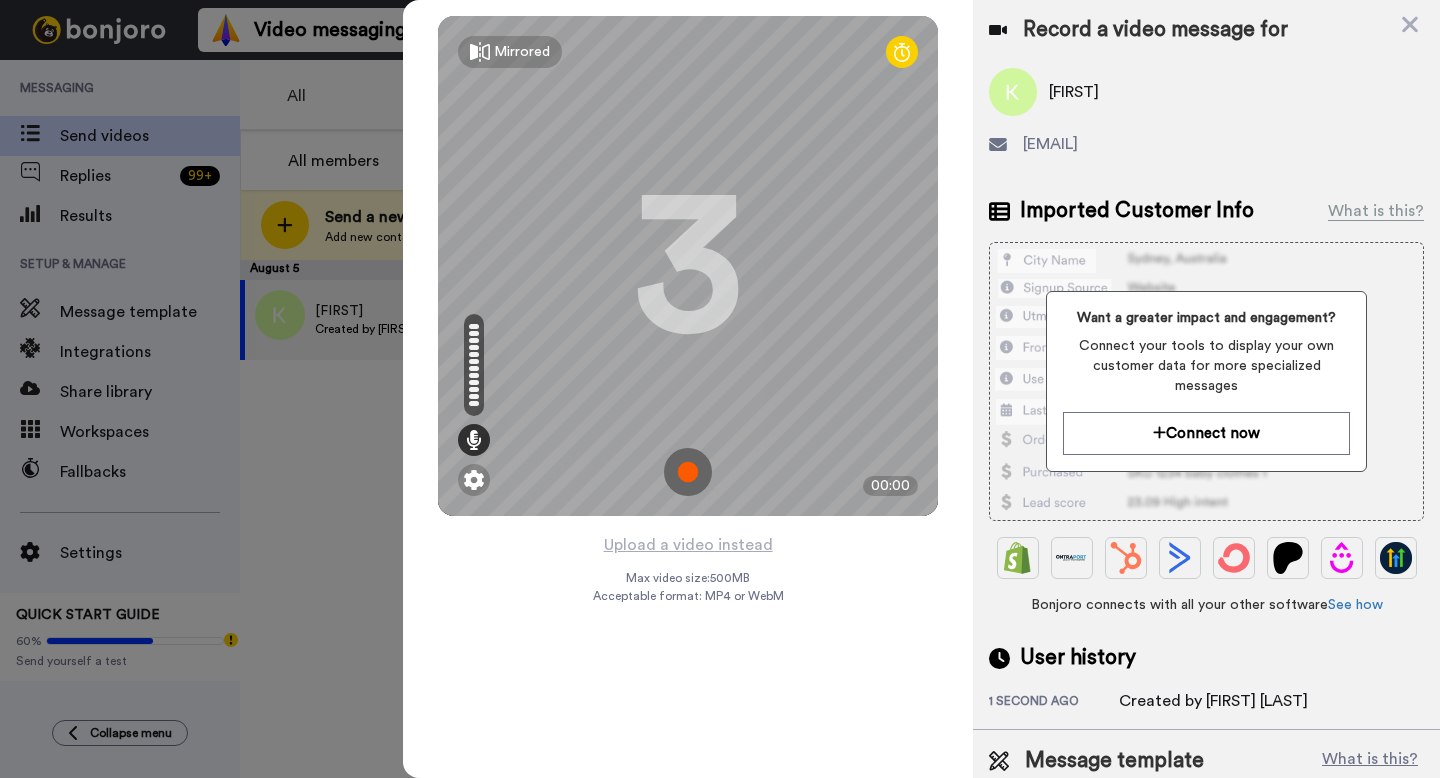 click at bounding box center [688, 472] 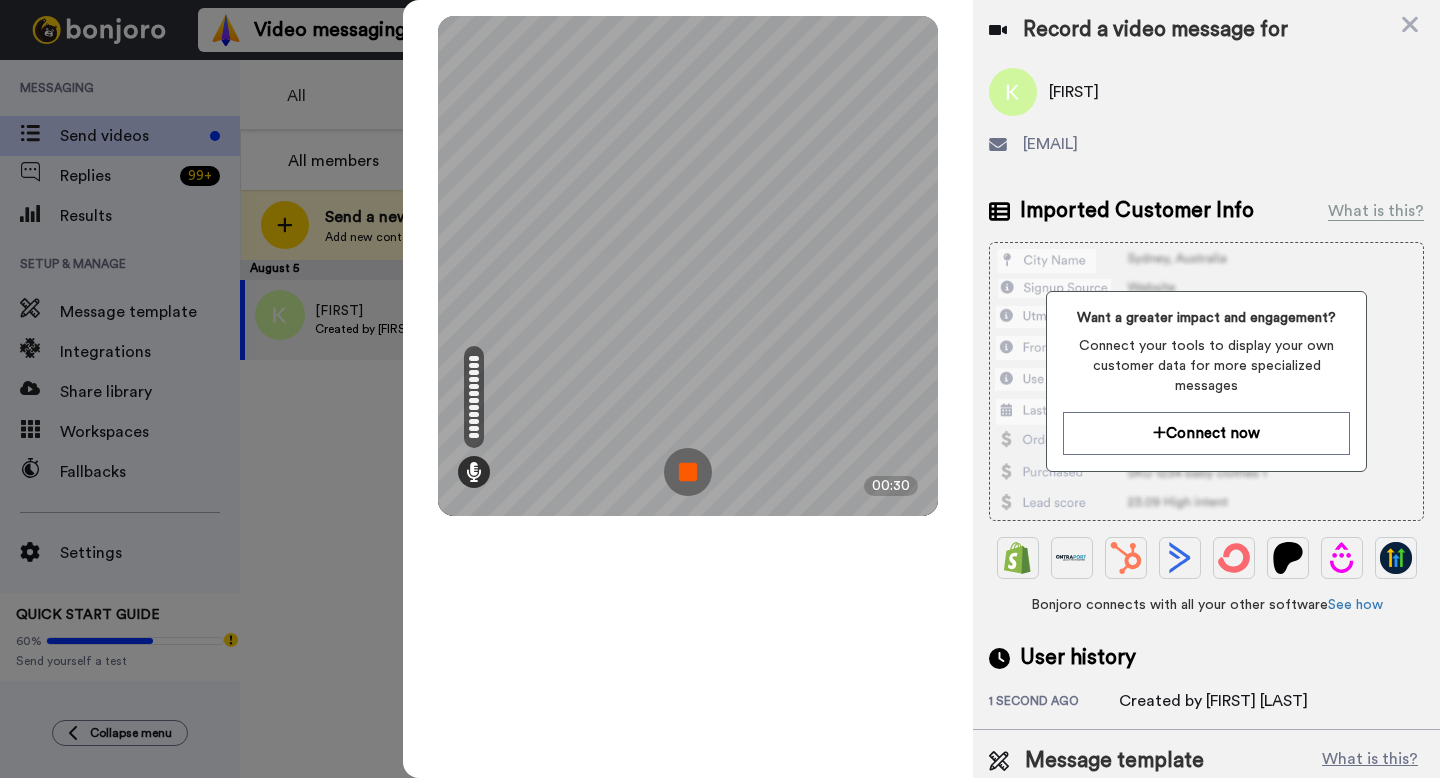 click at bounding box center [688, 472] 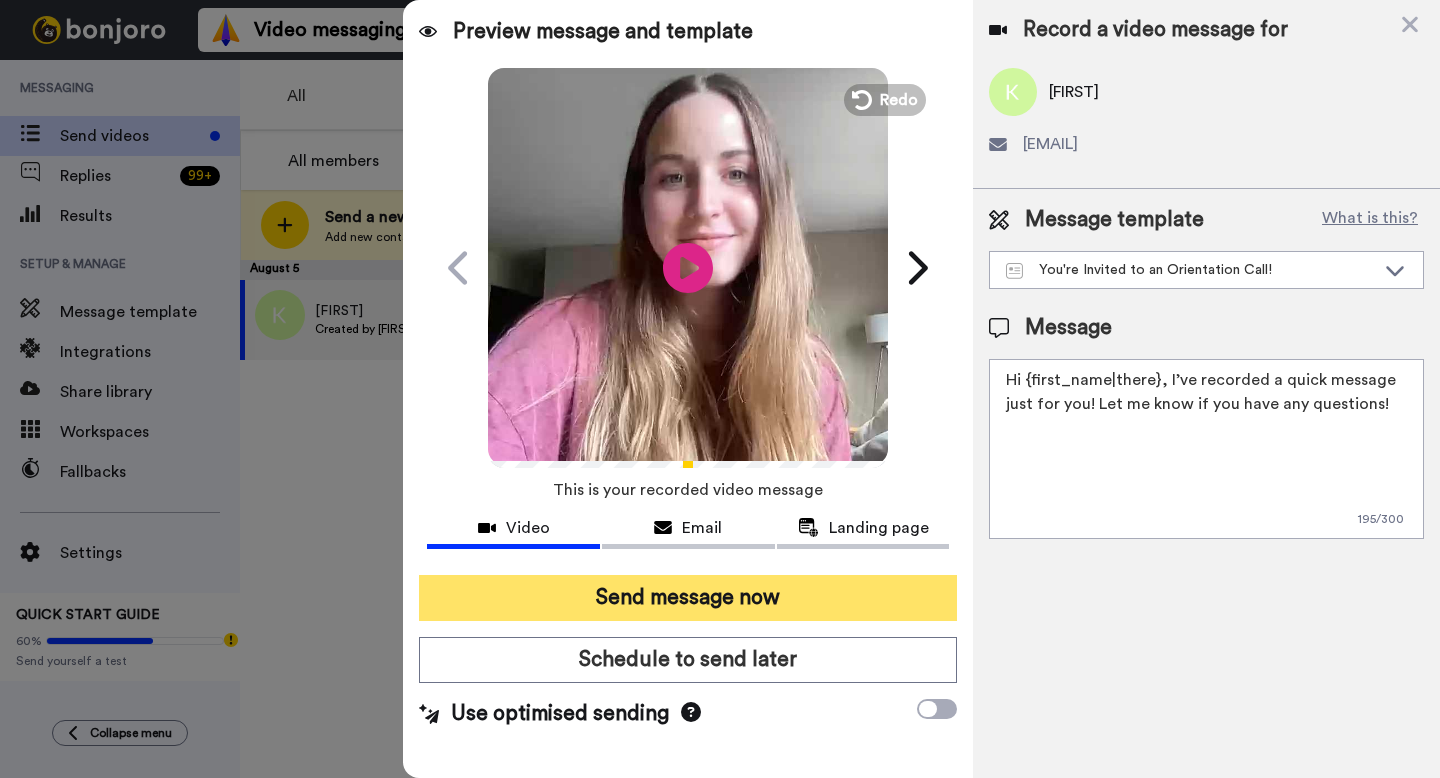 click on "Send message now" at bounding box center [688, 598] 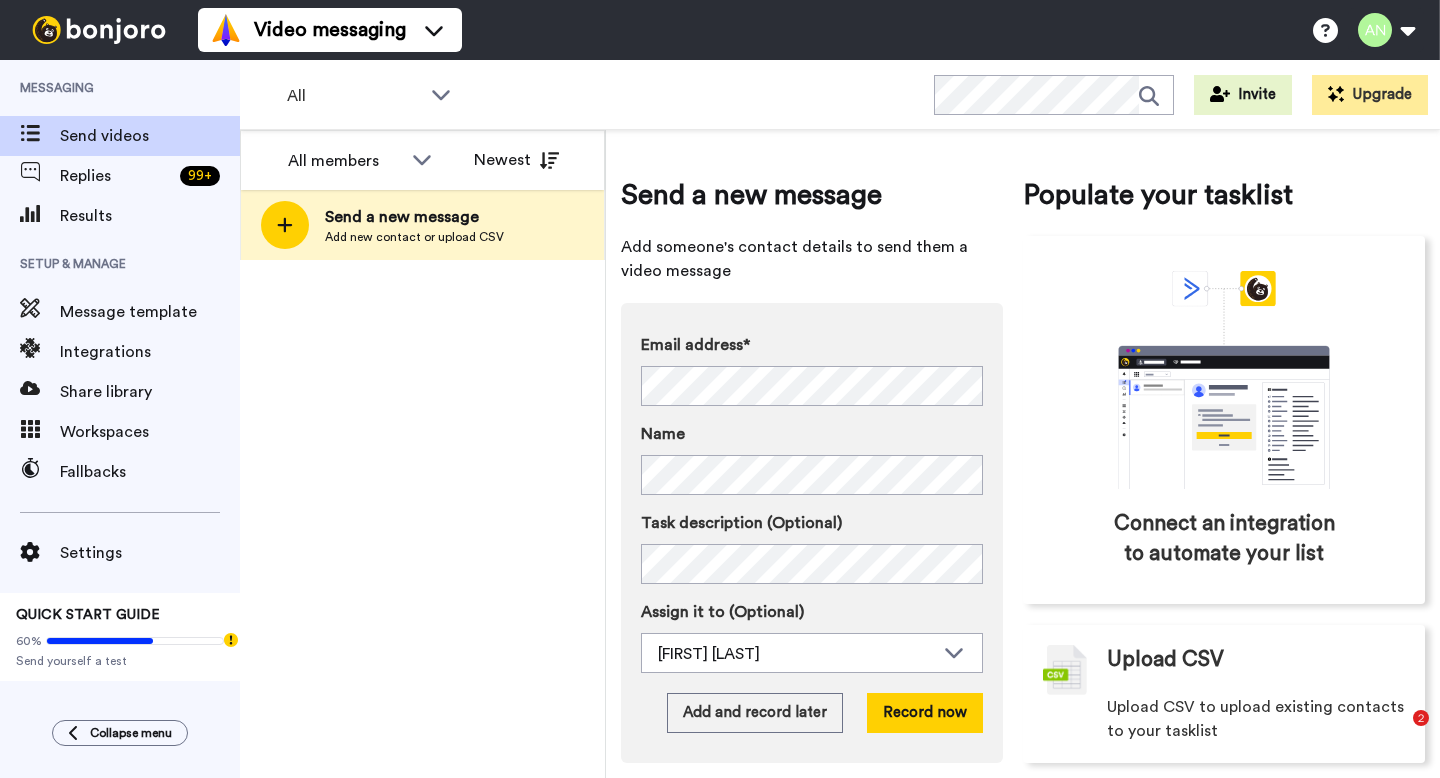 scroll, scrollTop: 0, scrollLeft: 0, axis: both 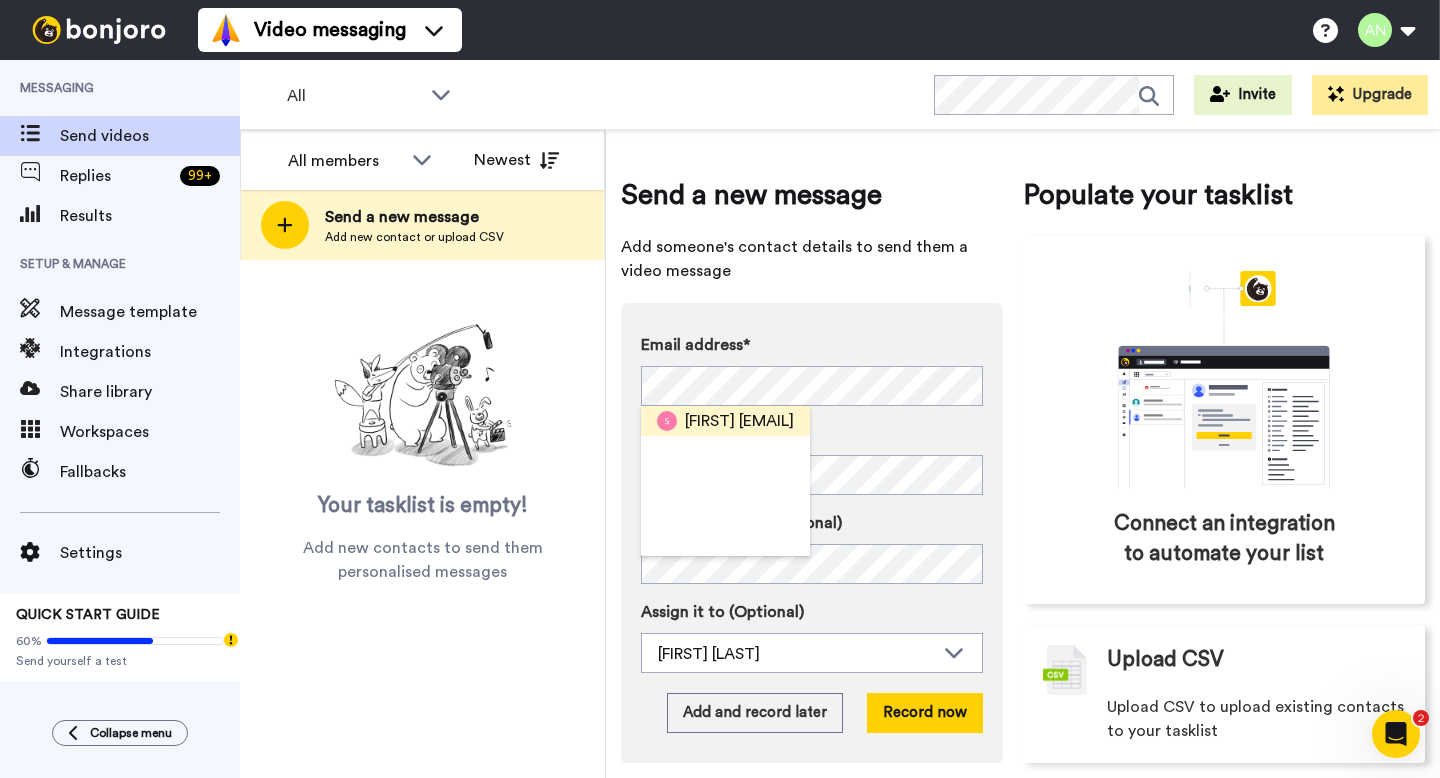 click on "<gracentruth7@icloud.com>" at bounding box center [766, 421] 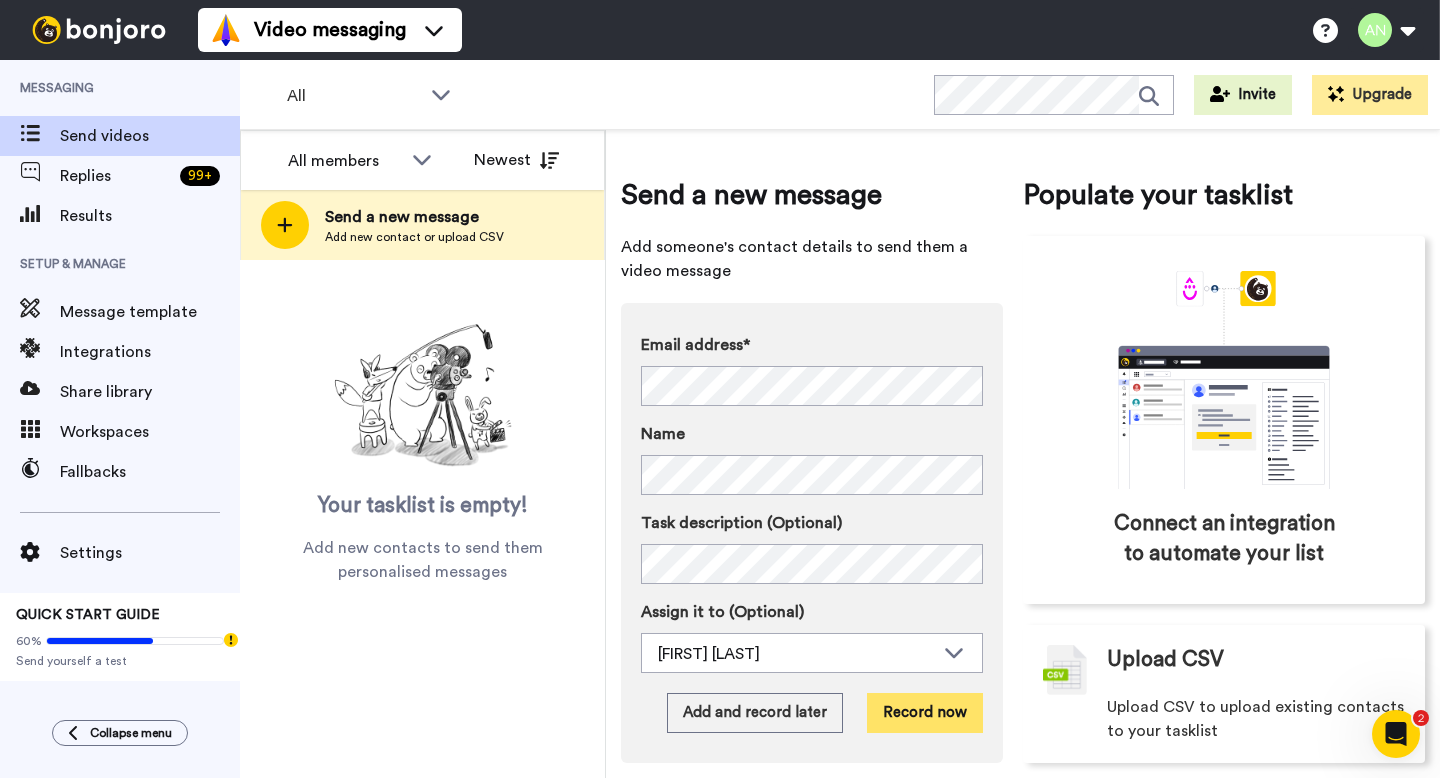 click on "Record now" at bounding box center (925, 713) 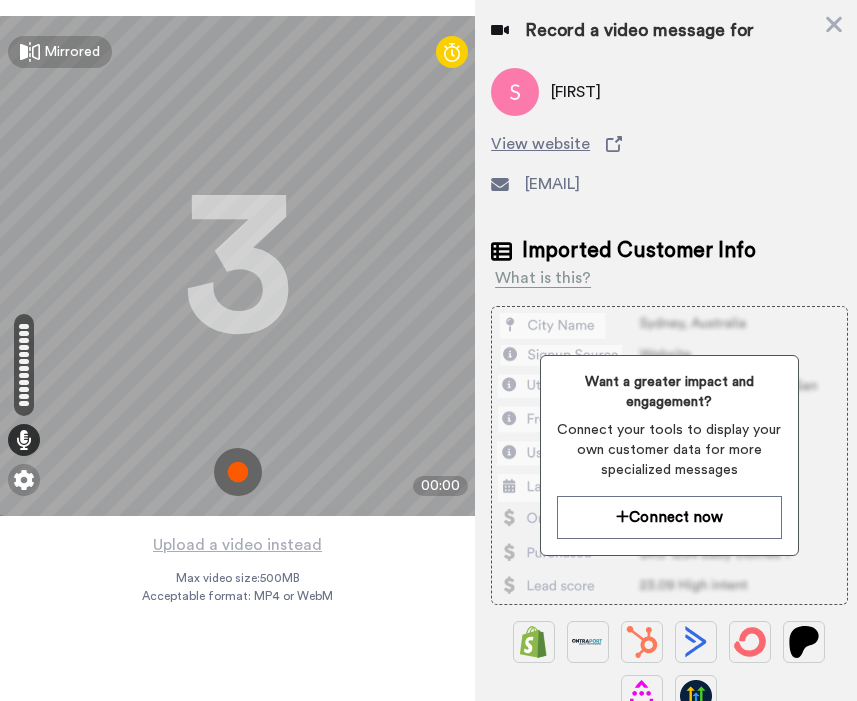 click at bounding box center [238, 472] 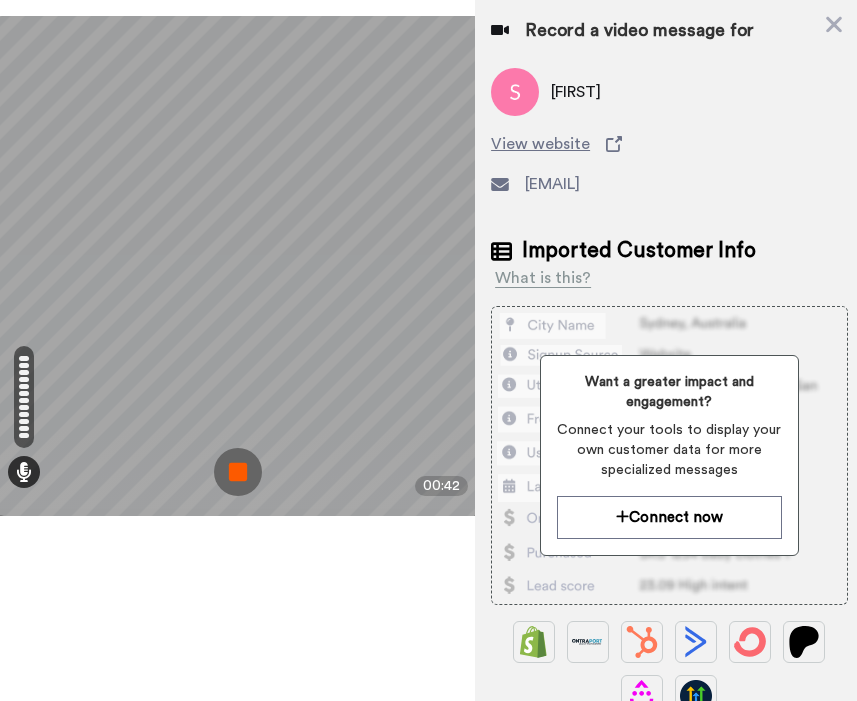 click at bounding box center [238, 472] 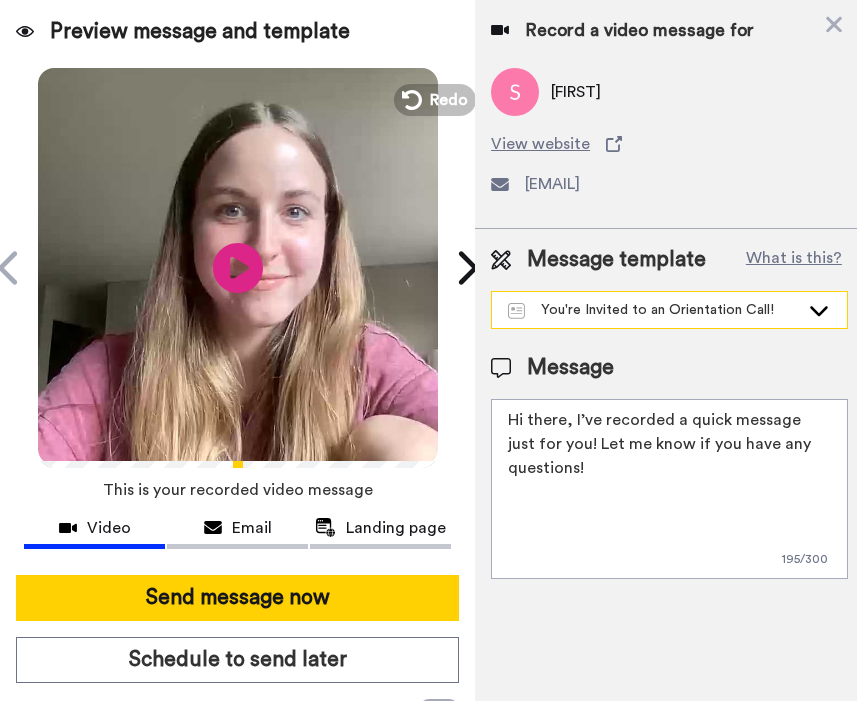 click on "You're Invited to an Orientation Call!" at bounding box center [653, 310] 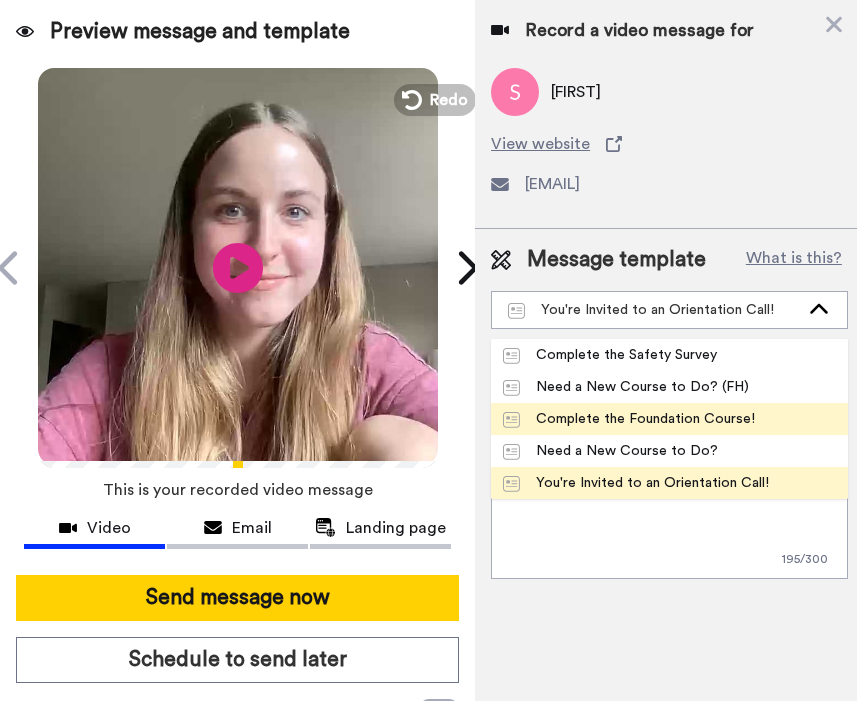 click on "Complete the Foundation Course!" at bounding box center [629, 419] 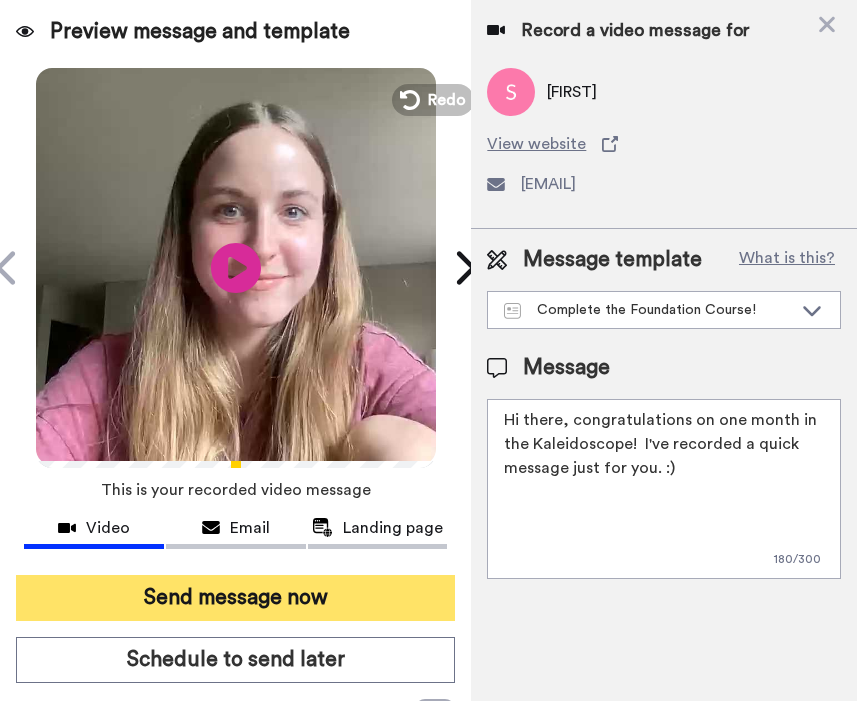 click on "Send message now" at bounding box center (235, 598) 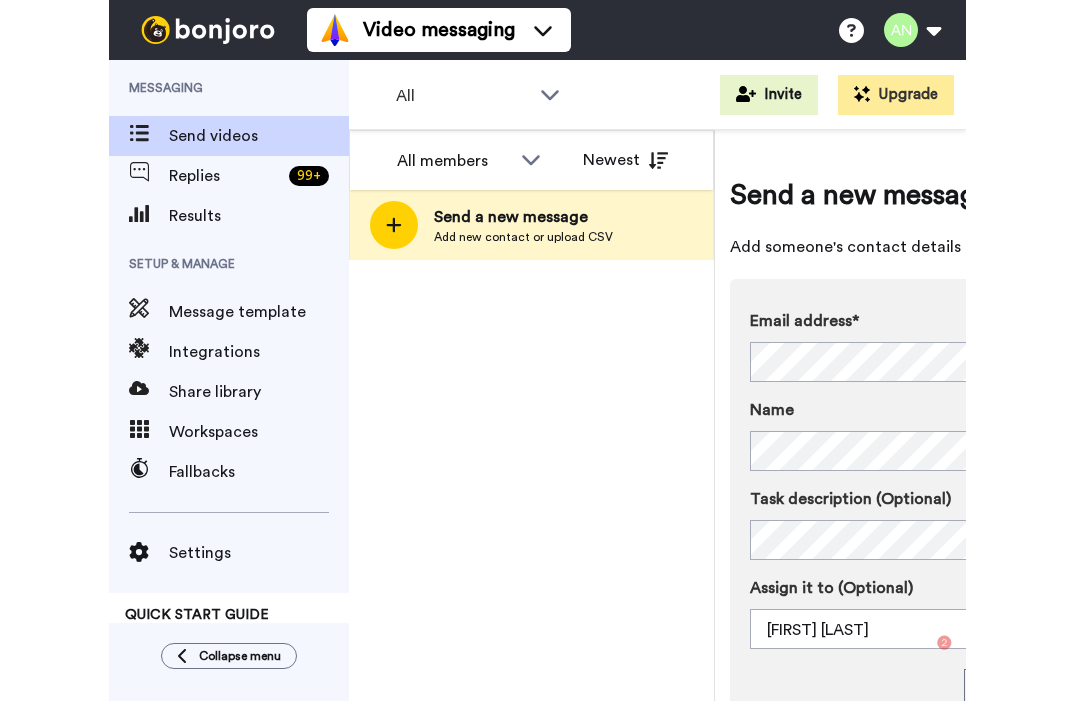 scroll, scrollTop: 0, scrollLeft: 0, axis: both 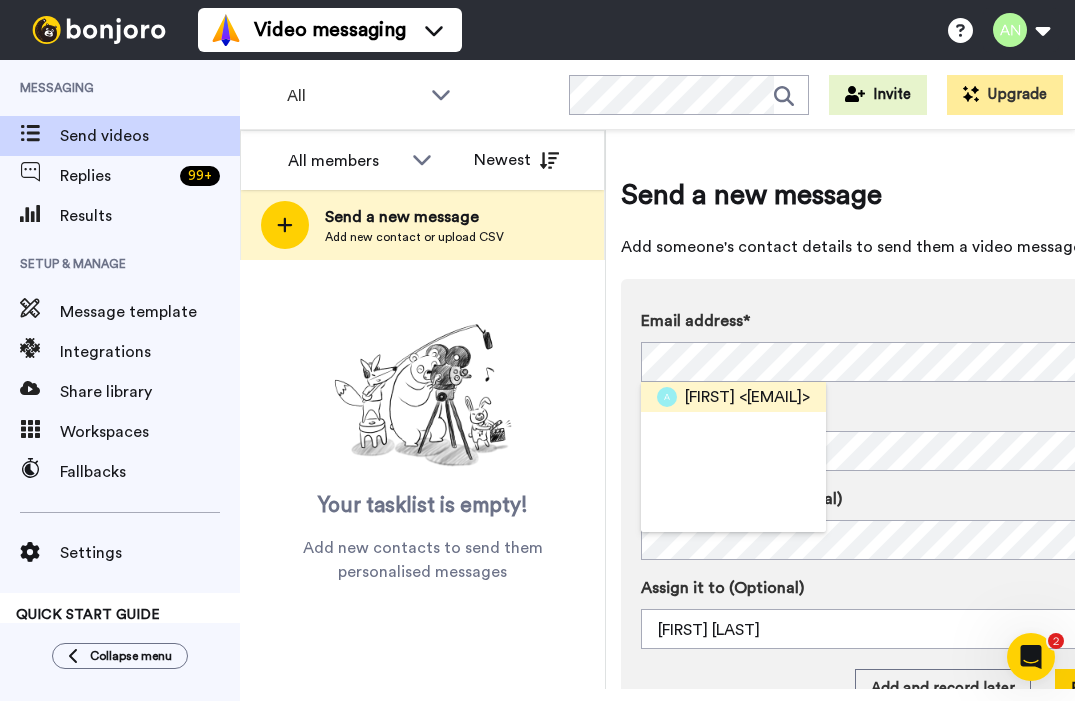 click on "[FIRST] <[EMAIL]>" at bounding box center [733, 397] 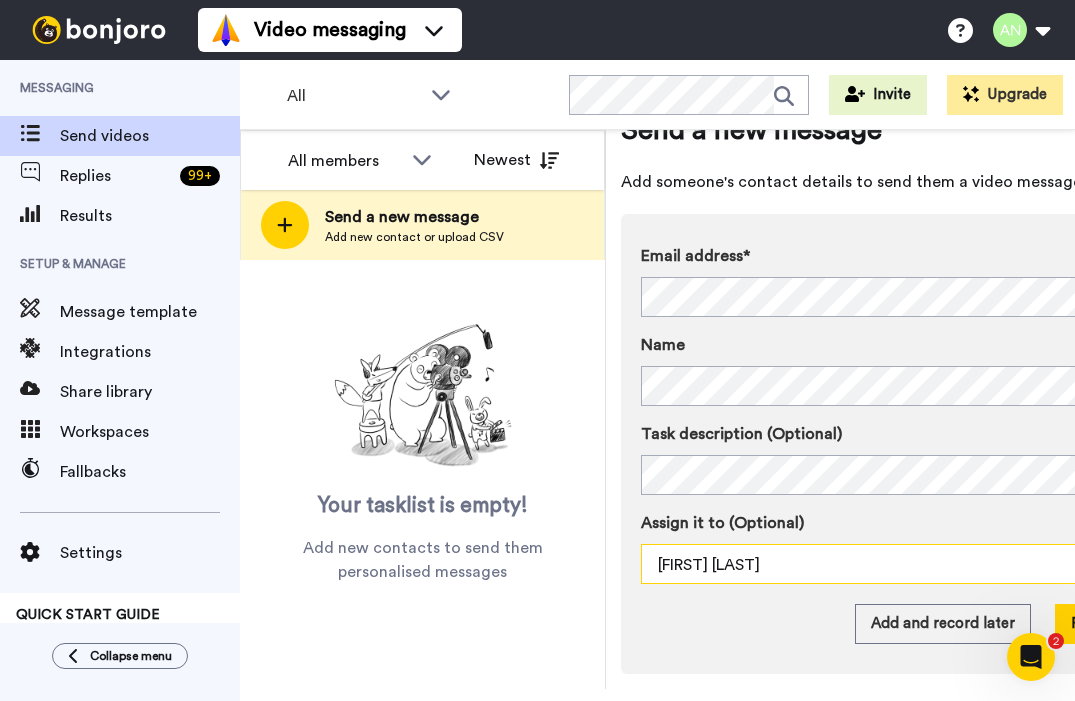 scroll, scrollTop: 159, scrollLeft: 0, axis: vertical 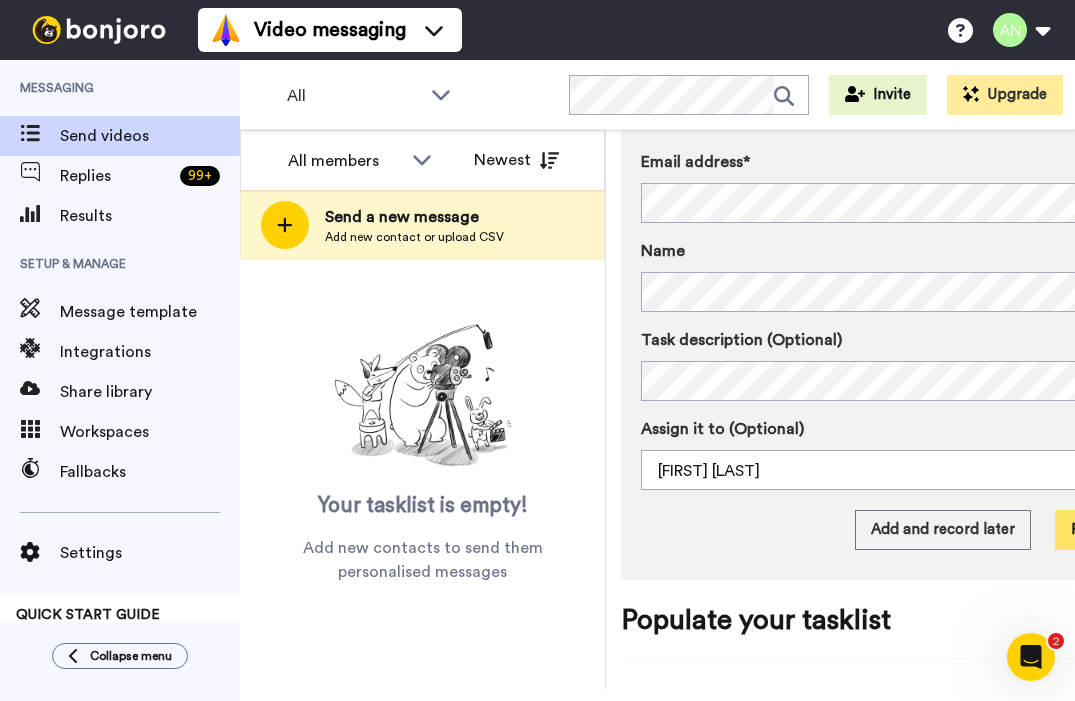 click on "Record now" at bounding box center (1113, 530) 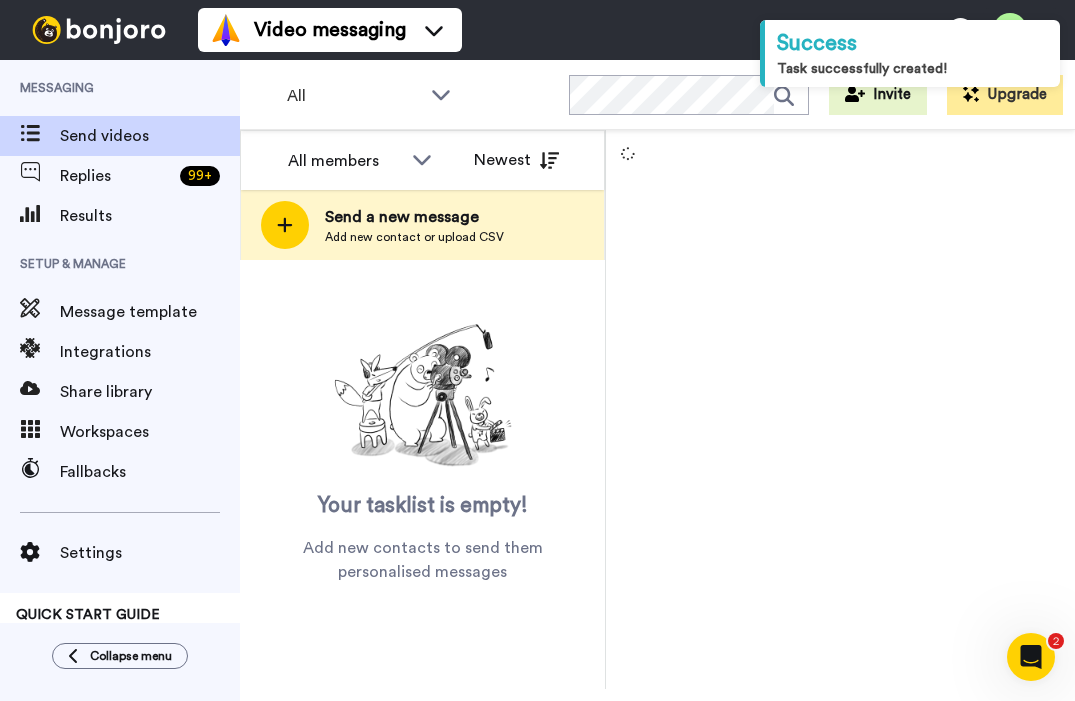 scroll, scrollTop: 0, scrollLeft: 0, axis: both 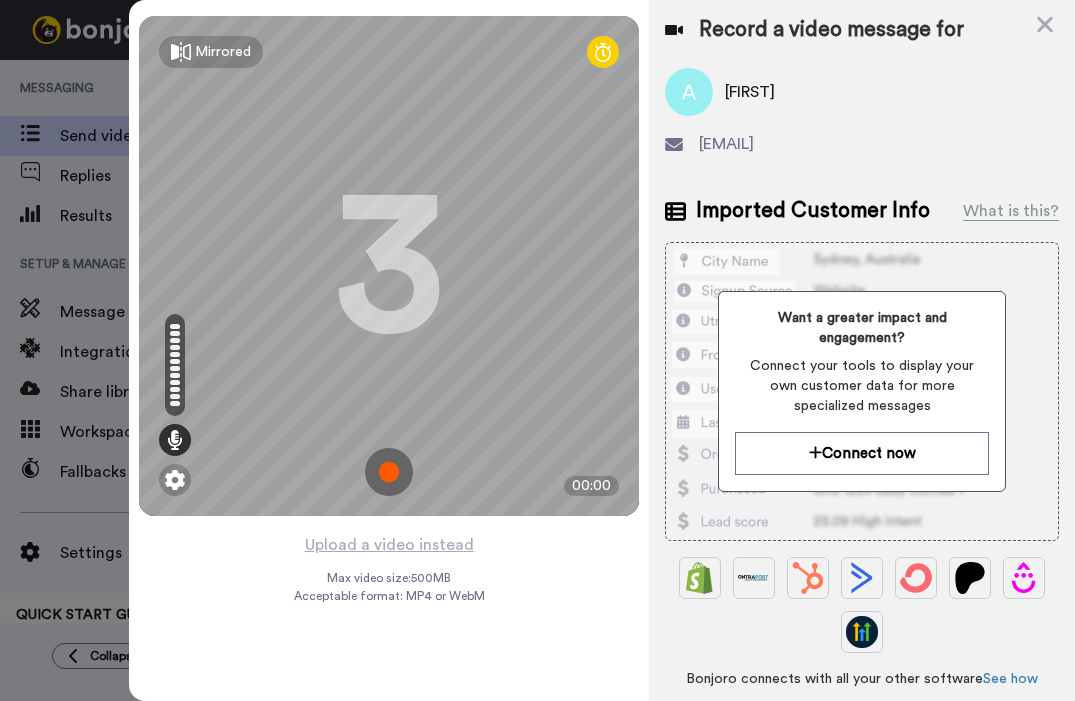 click at bounding box center [389, 472] 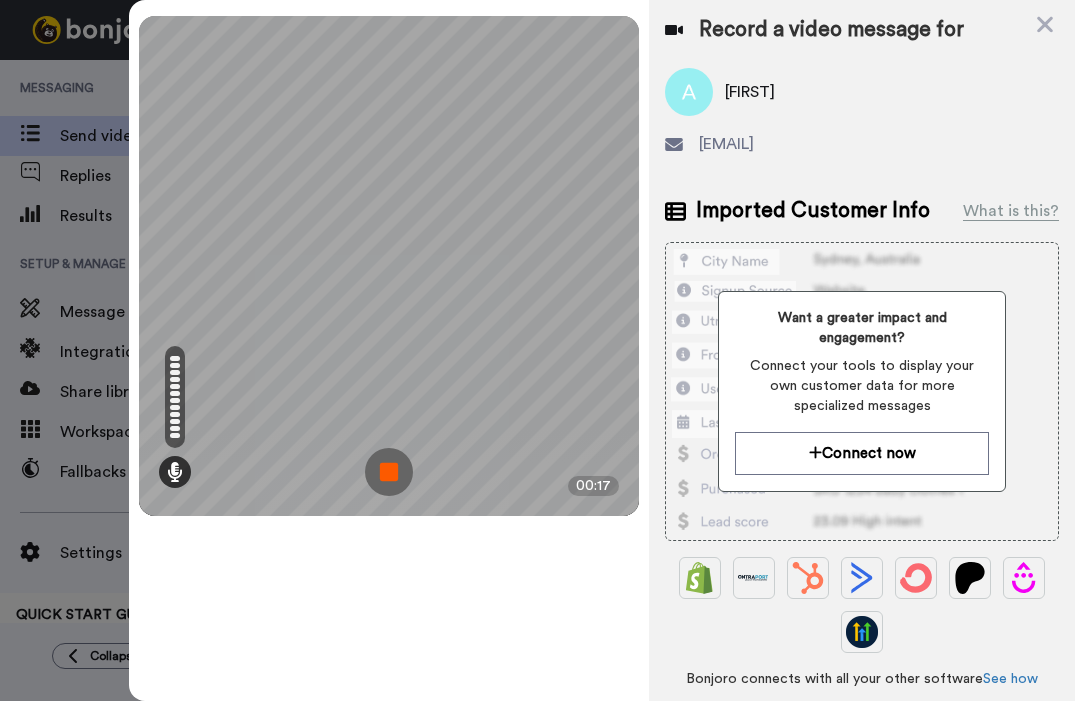 click at bounding box center (389, 472) 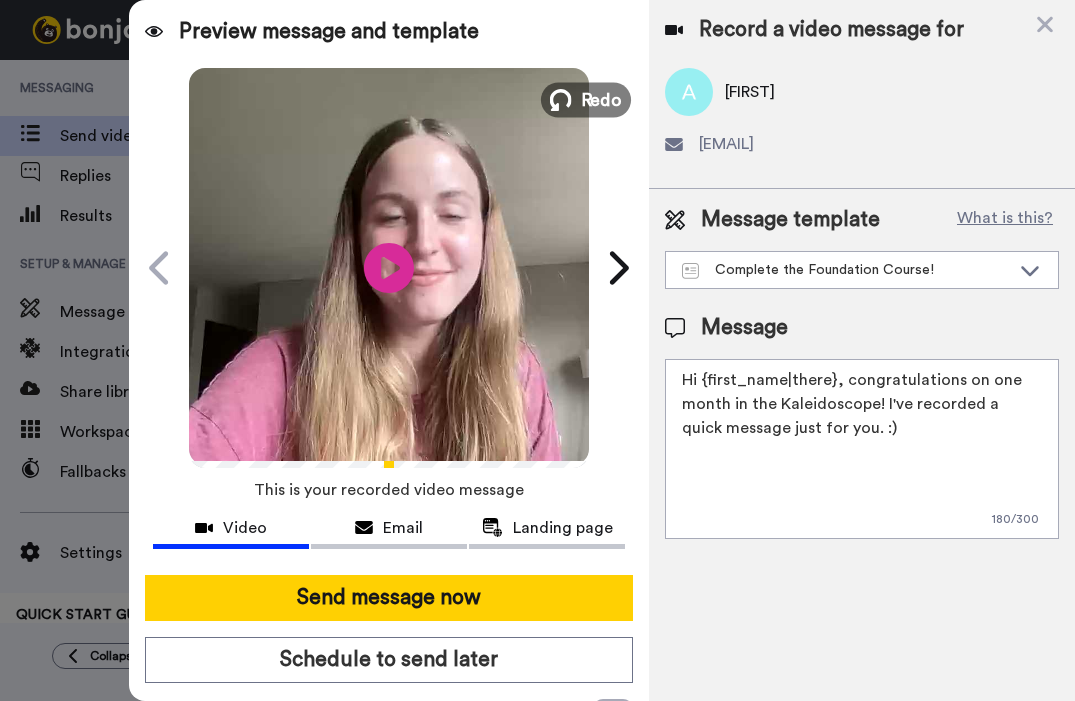 click on "Redo" at bounding box center [602, 99] 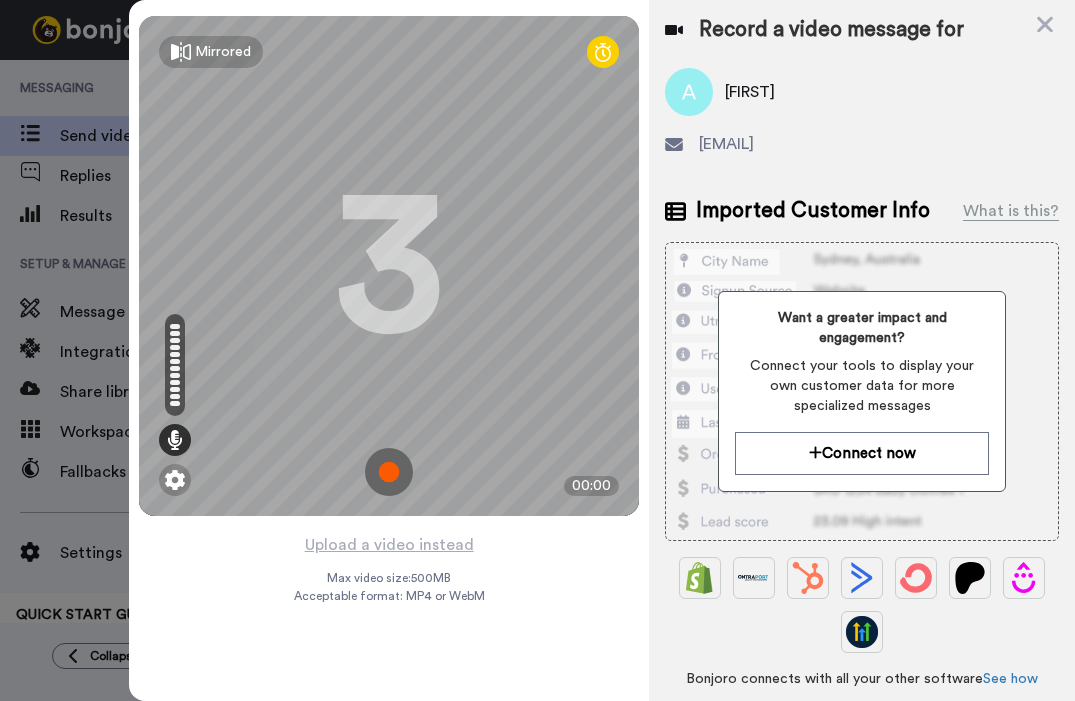 click at bounding box center (389, 472) 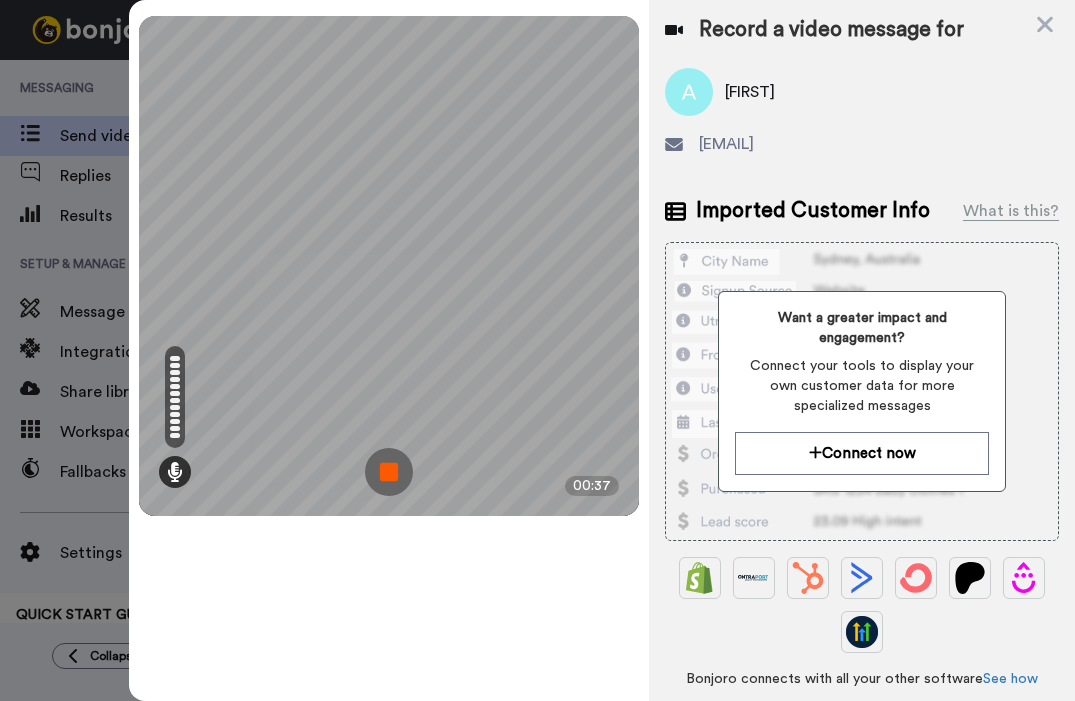 click at bounding box center [389, 472] 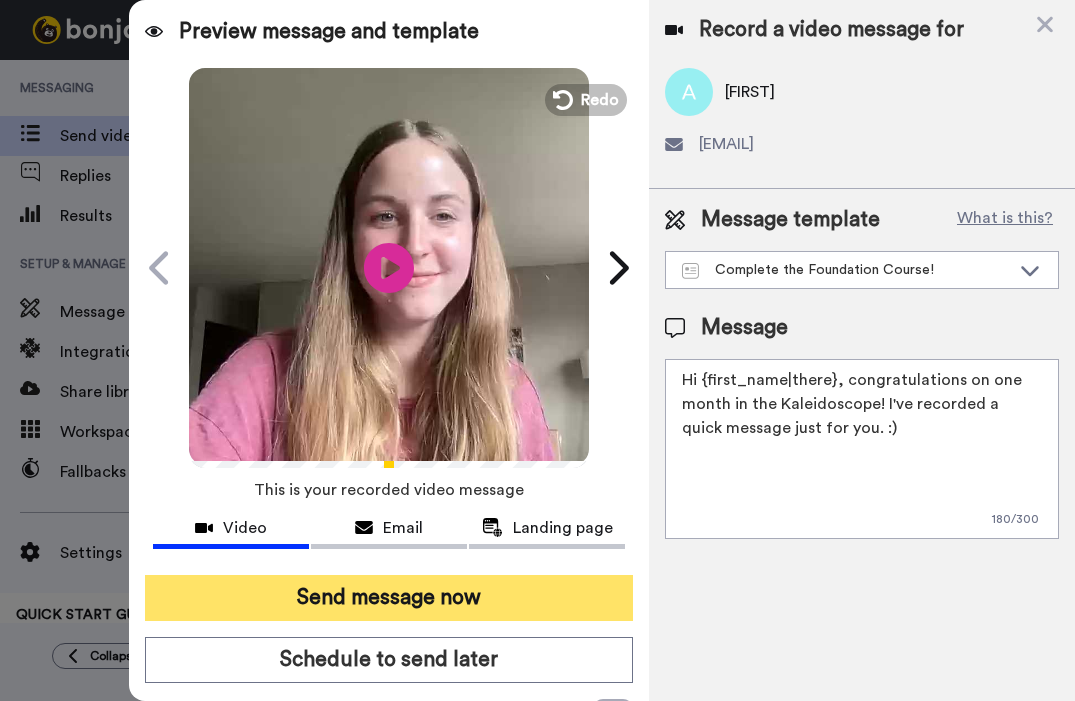 click on "Send message now" at bounding box center [389, 598] 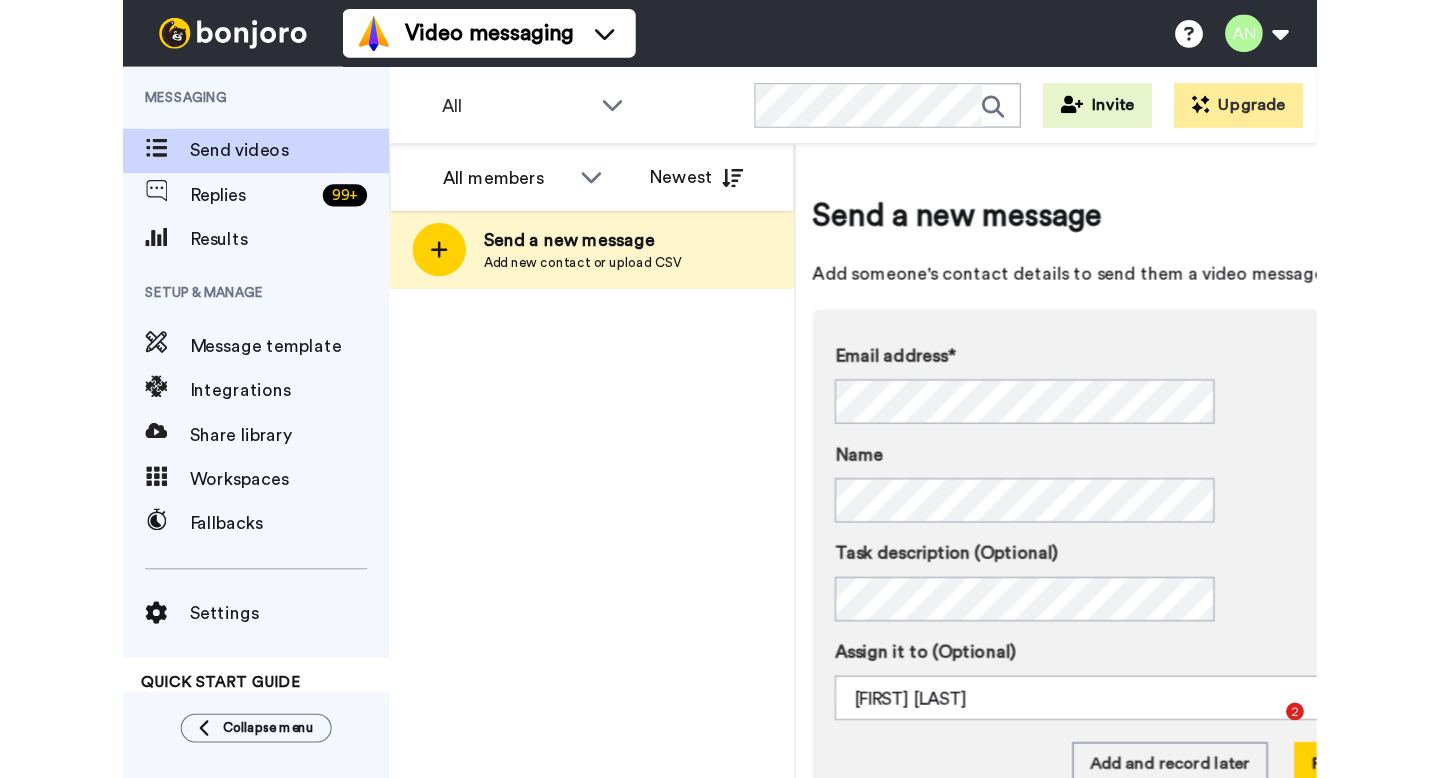 scroll, scrollTop: 0, scrollLeft: 0, axis: both 